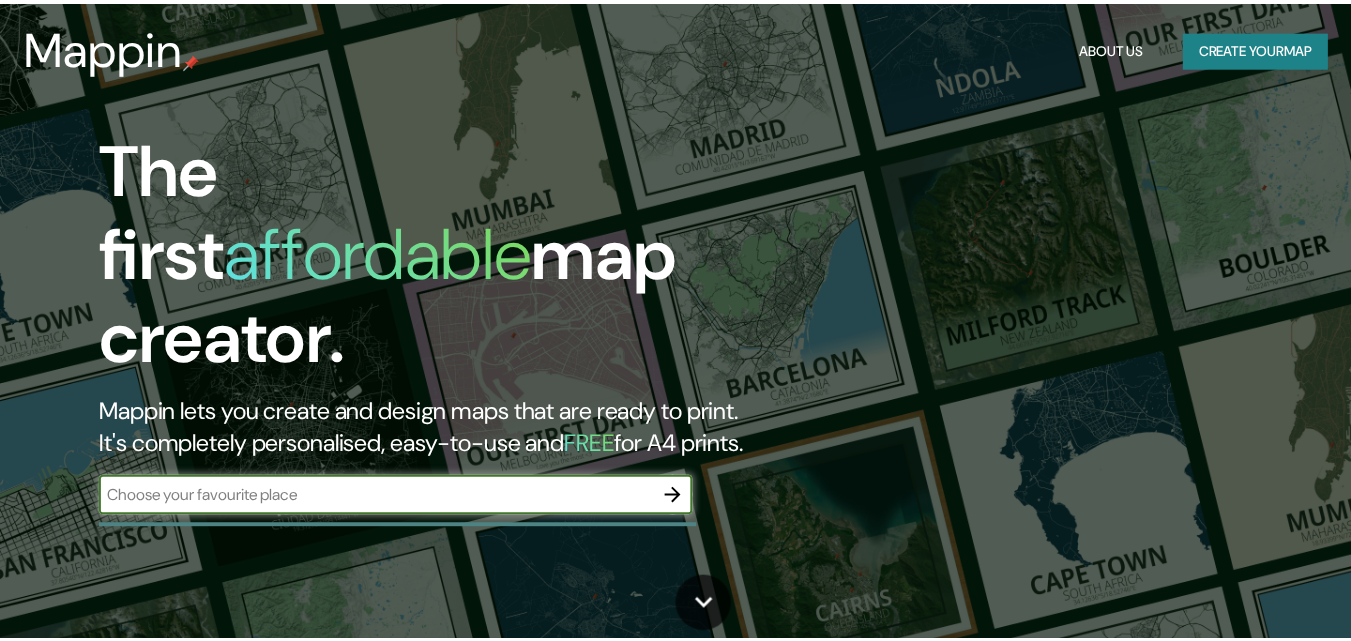 scroll, scrollTop: 0, scrollLeft: 0, axis: both 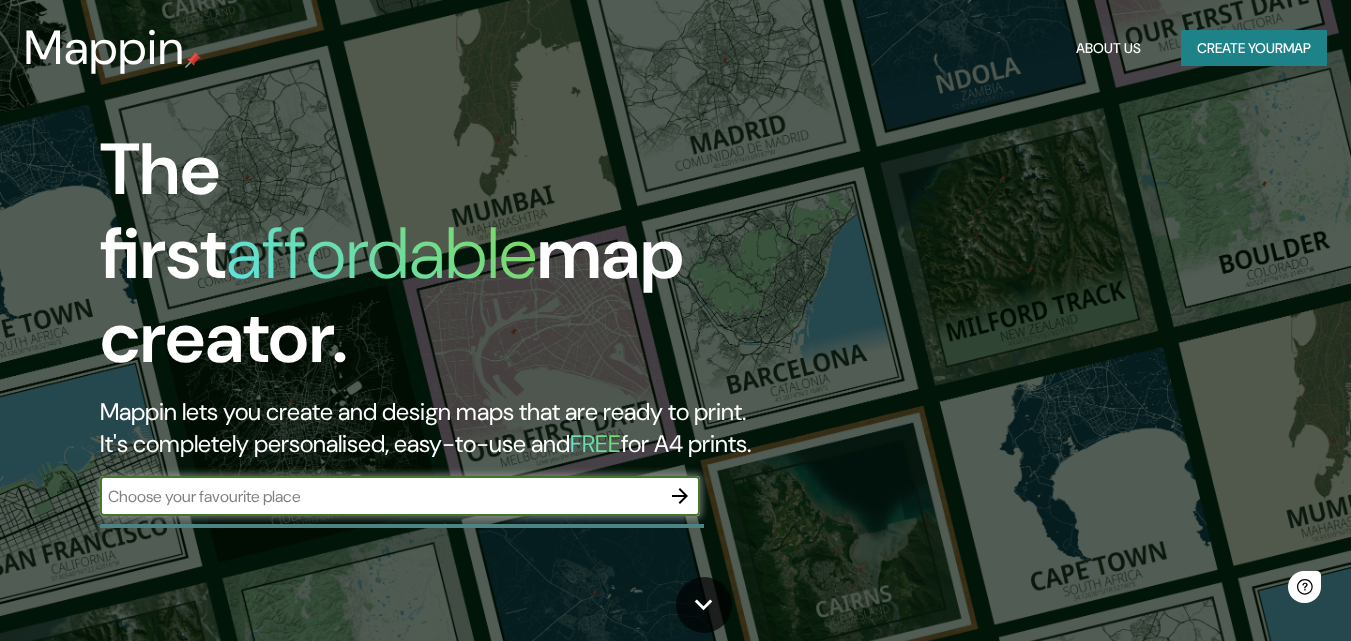 click at bounding box center [380, 496] 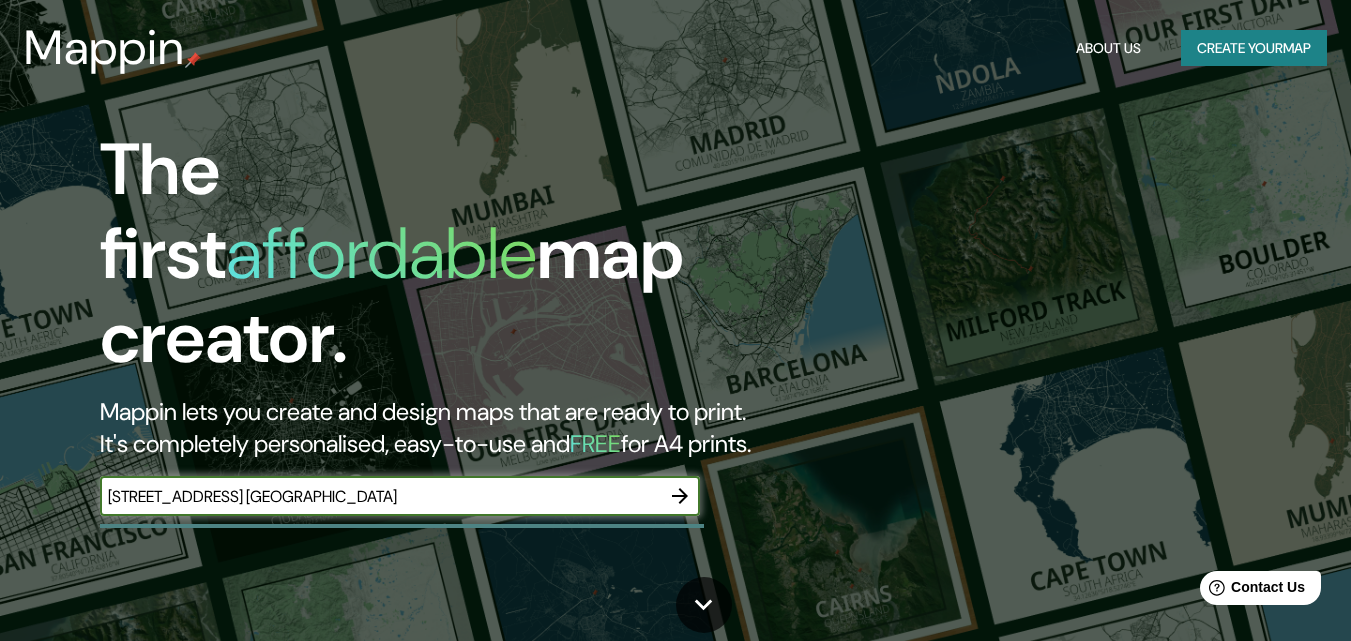 click on "[STREET_ADDRESS] [GEOGRAPHIC_DATA]" at bounding box center (380, 496) 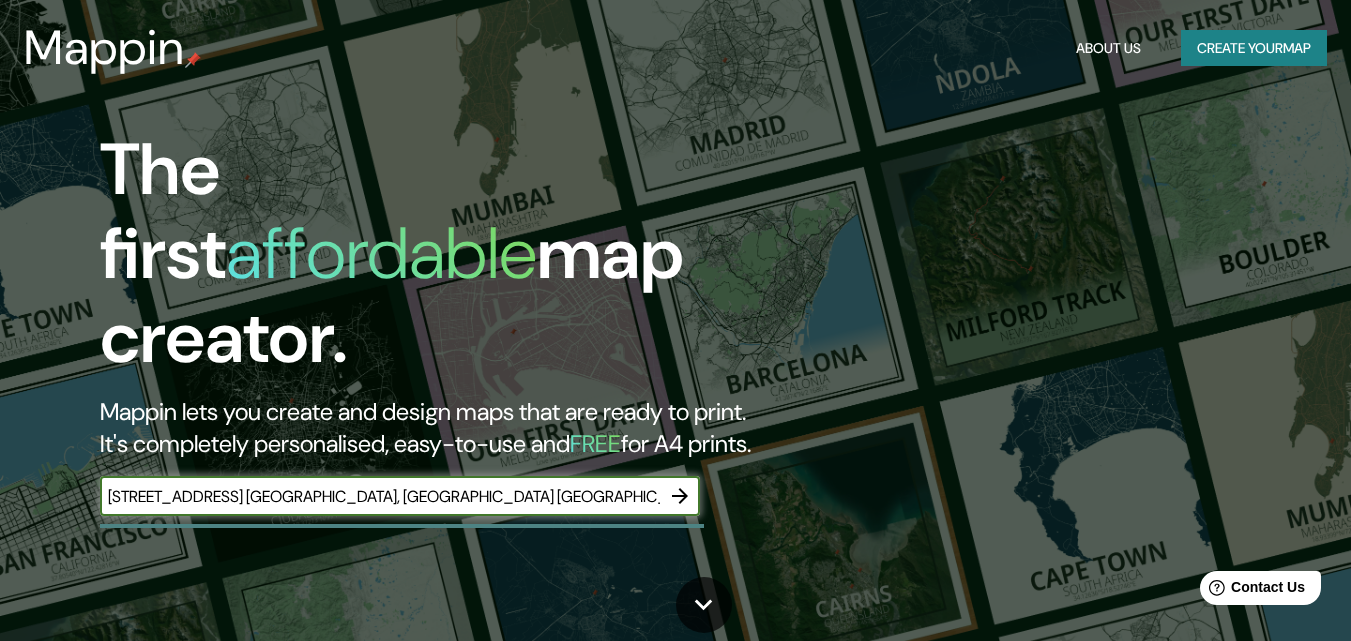 type on "[STREET_ADDRESS] [GEOGRAPHIC_DATA], [GEOGRAPHIC_DATA] [GEOGRAPHIC_DATA]" 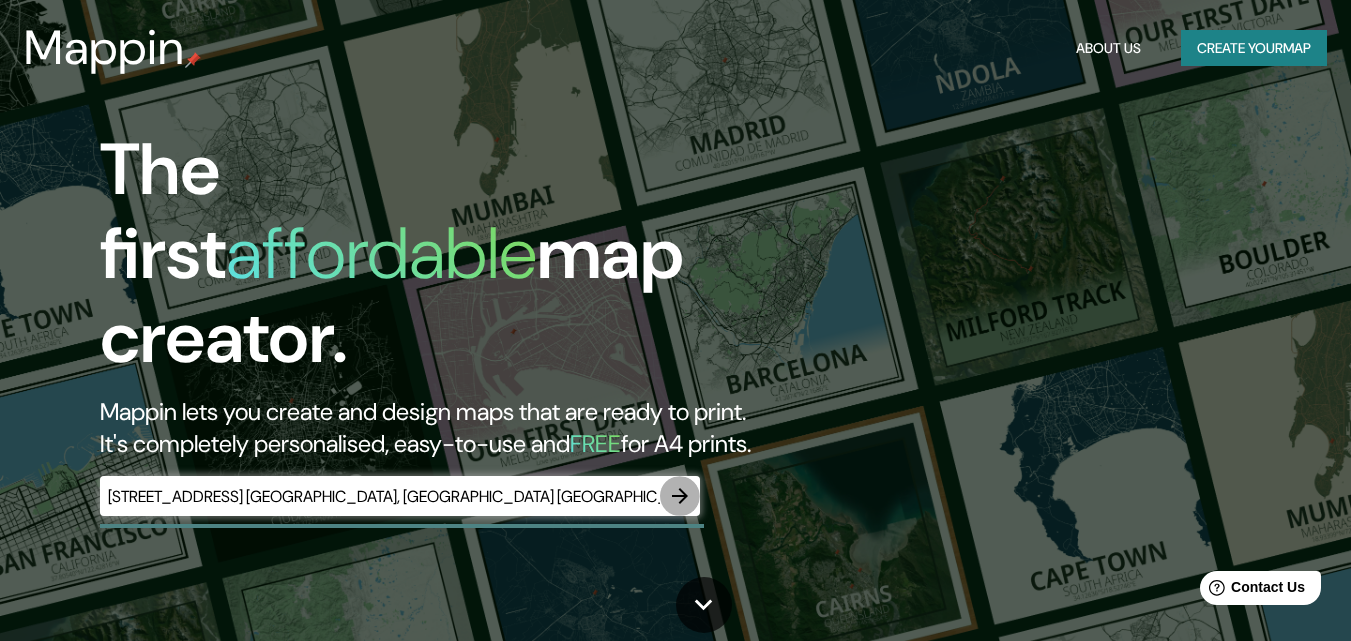 click 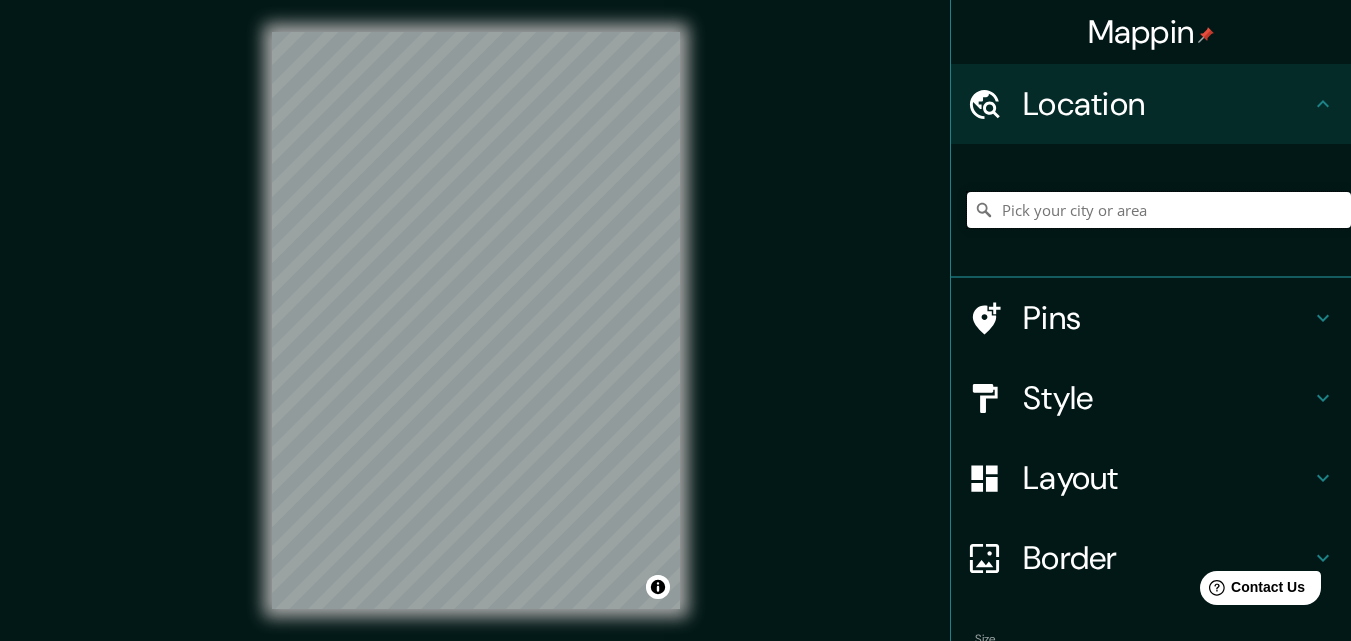 click at bounding box center (1159, 210) 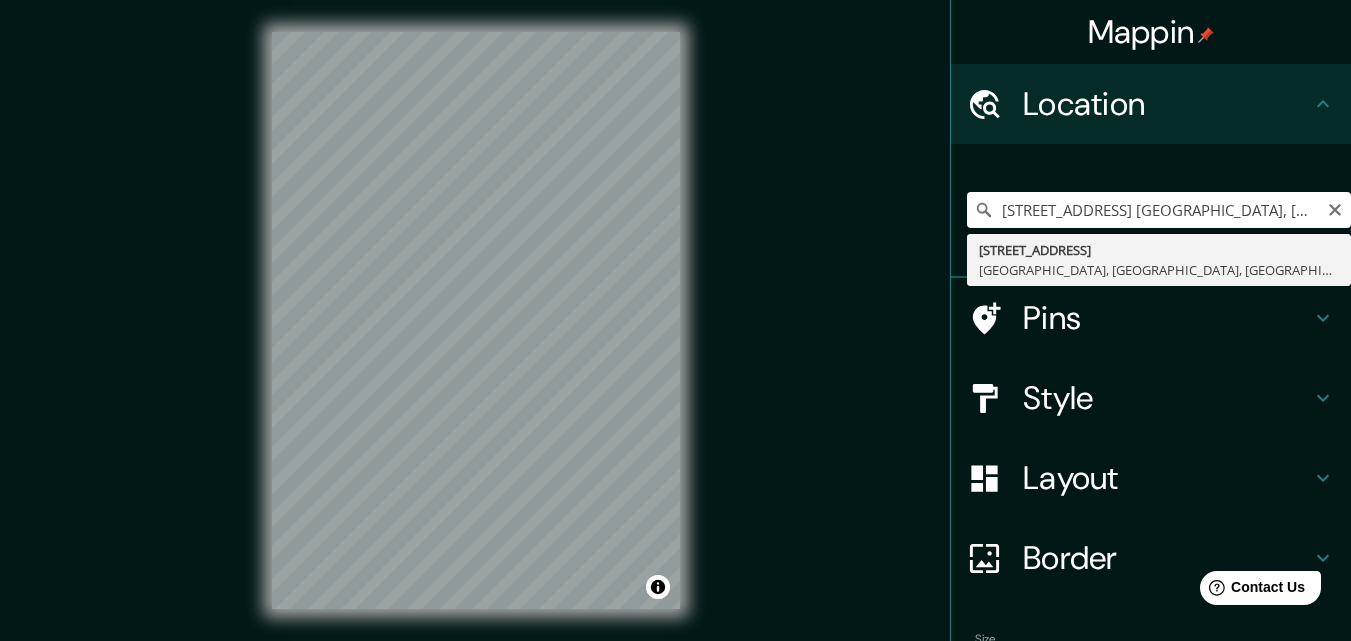 type on "[STREET_ADDRESS]" 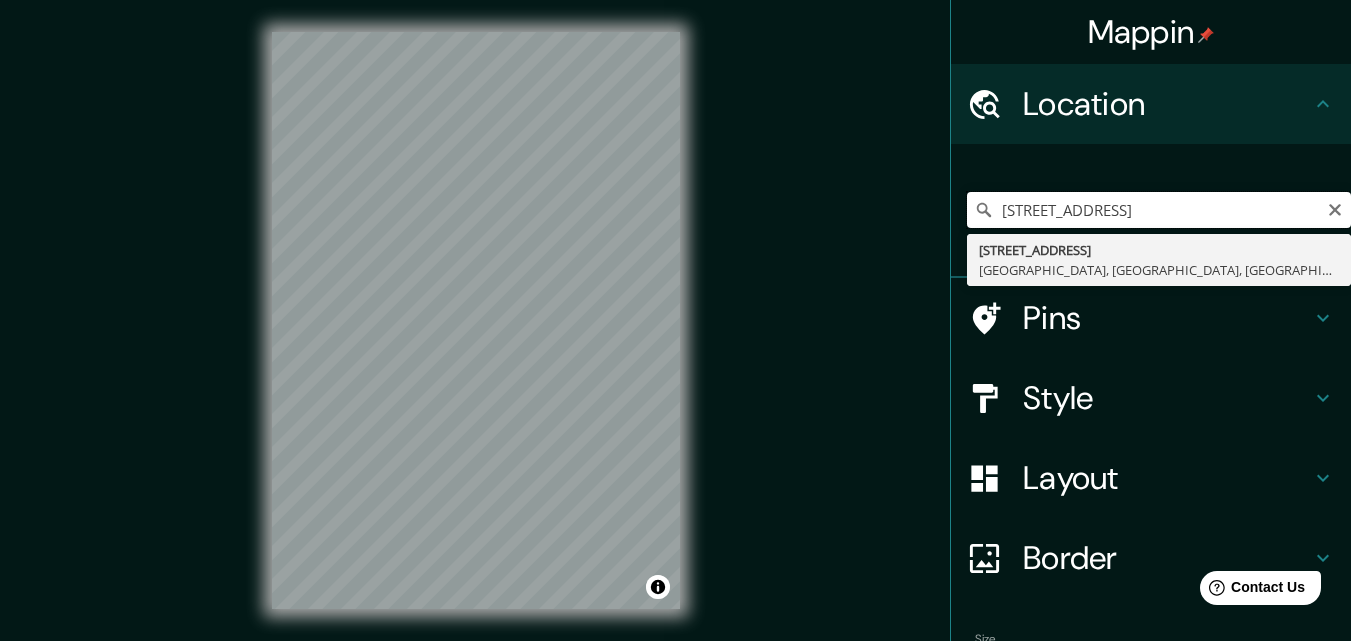 scroll, scrollTop: 0, scrollLeft: 0, axis: both 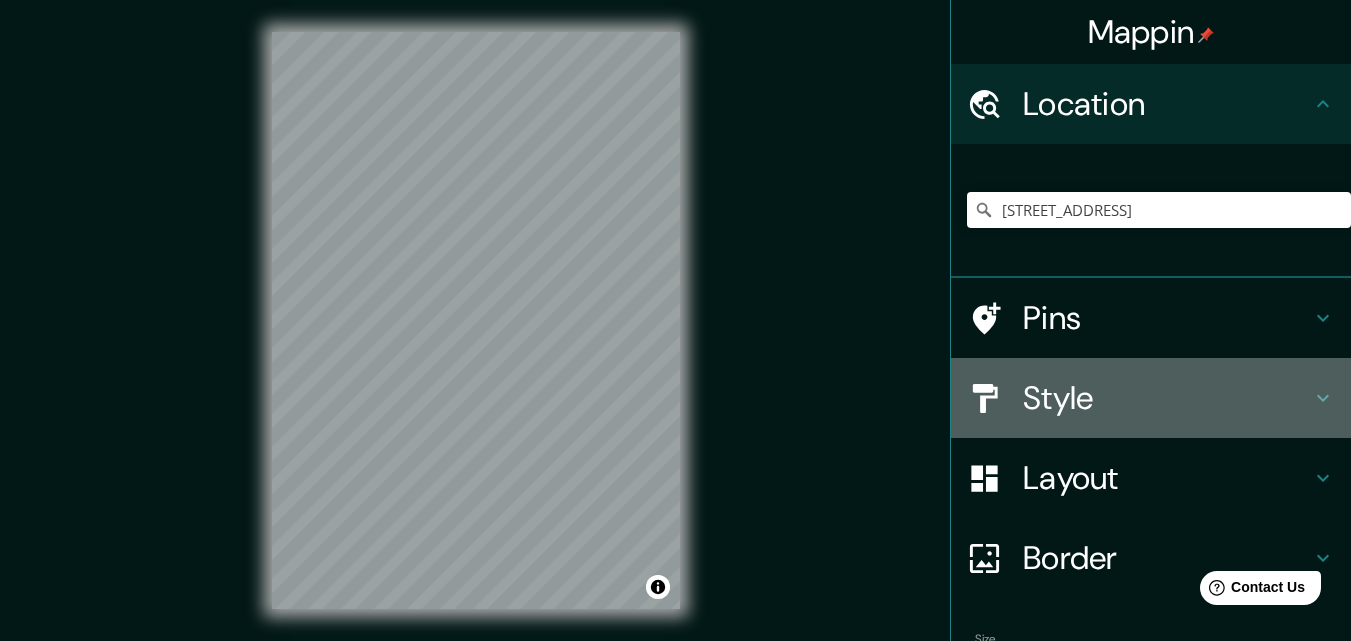 click on "Style" at bounding box center [1151, 398] 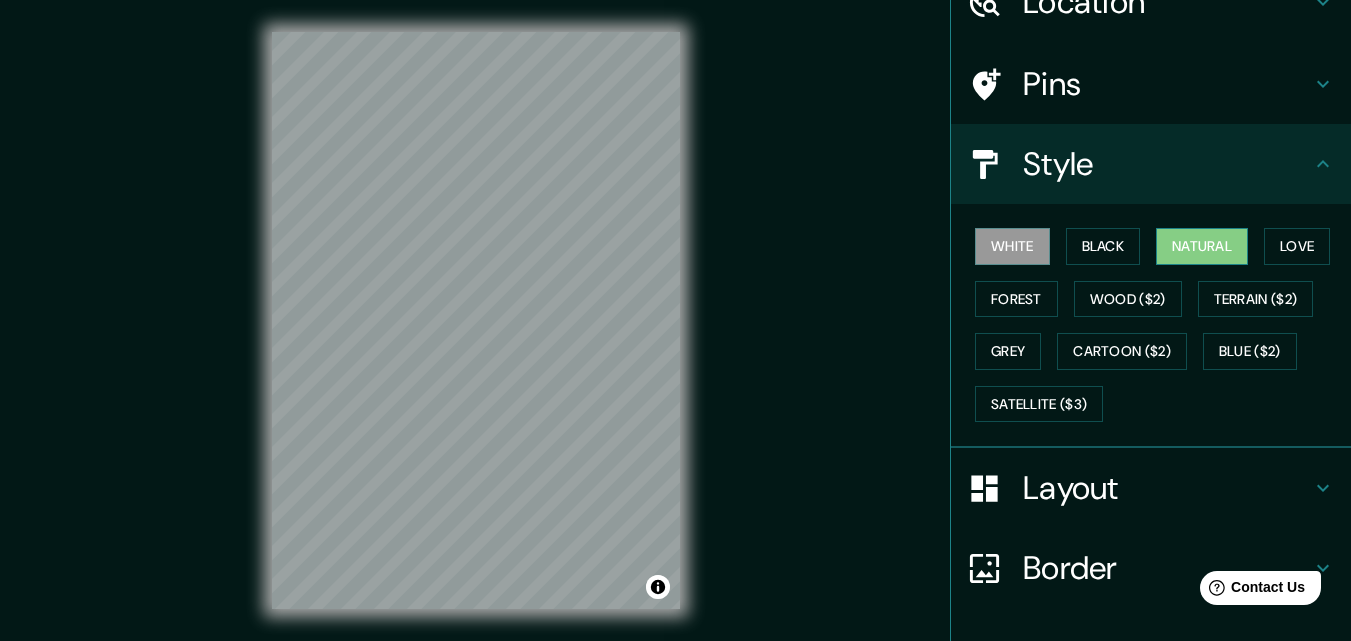 scroll, scrollTop: 200, scrollLeft: 0, axis: vertical 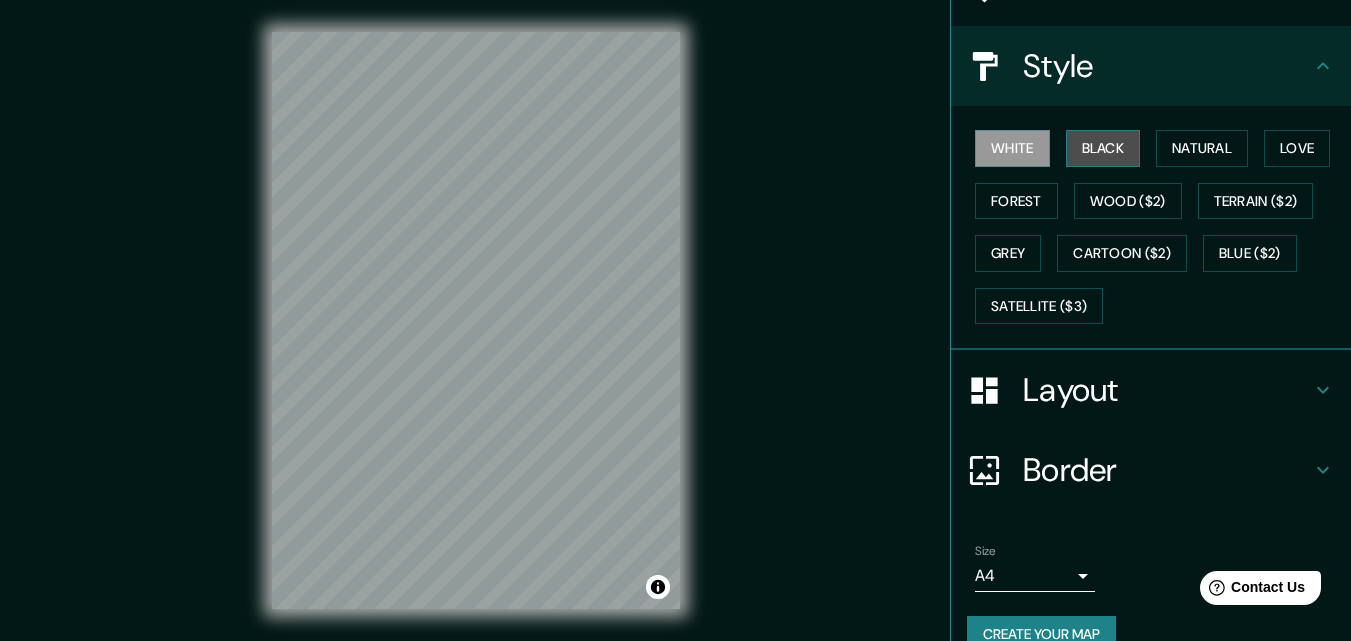 click on "Black" at bounding box center (1103, 148) 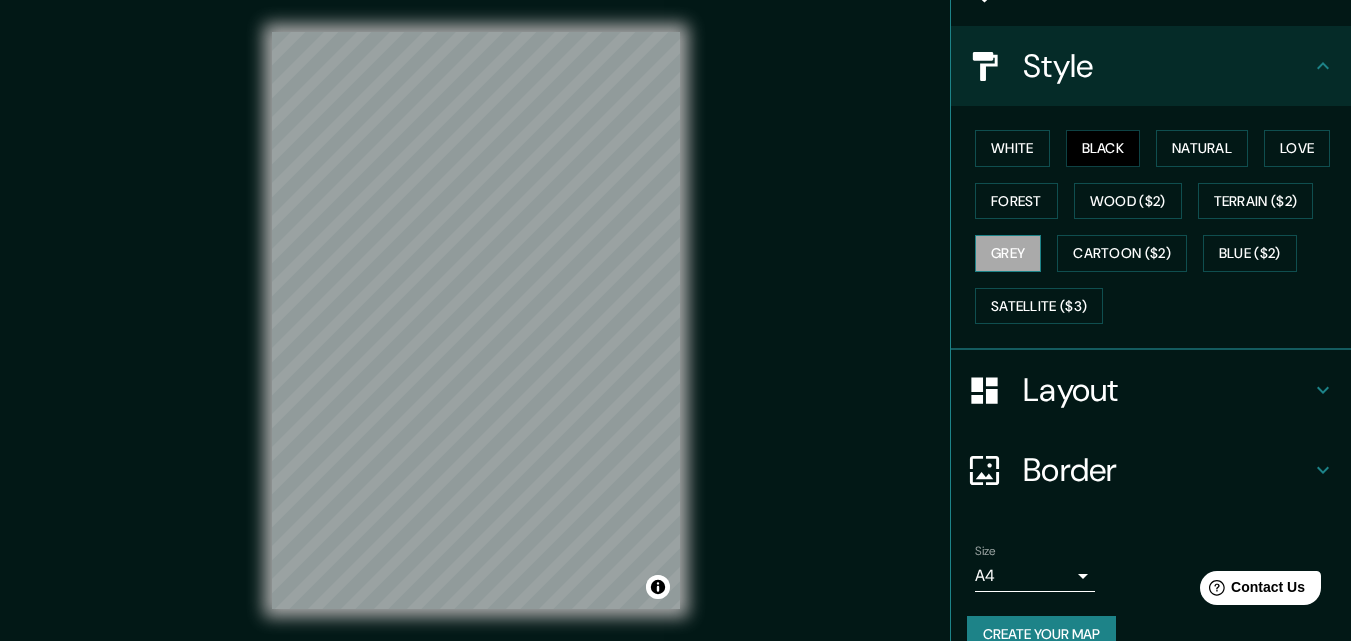 click on "Grey" at bounding box center (1008, 253) 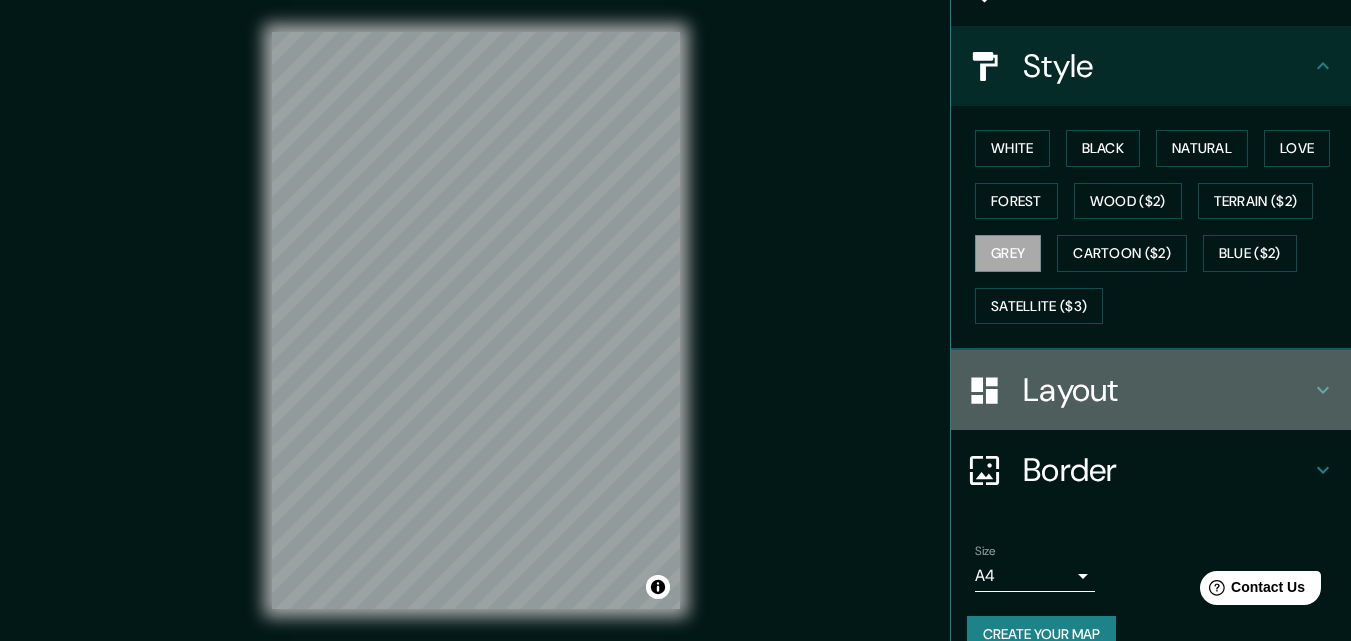 click on "Layout" at bounding box center [1167, 390] 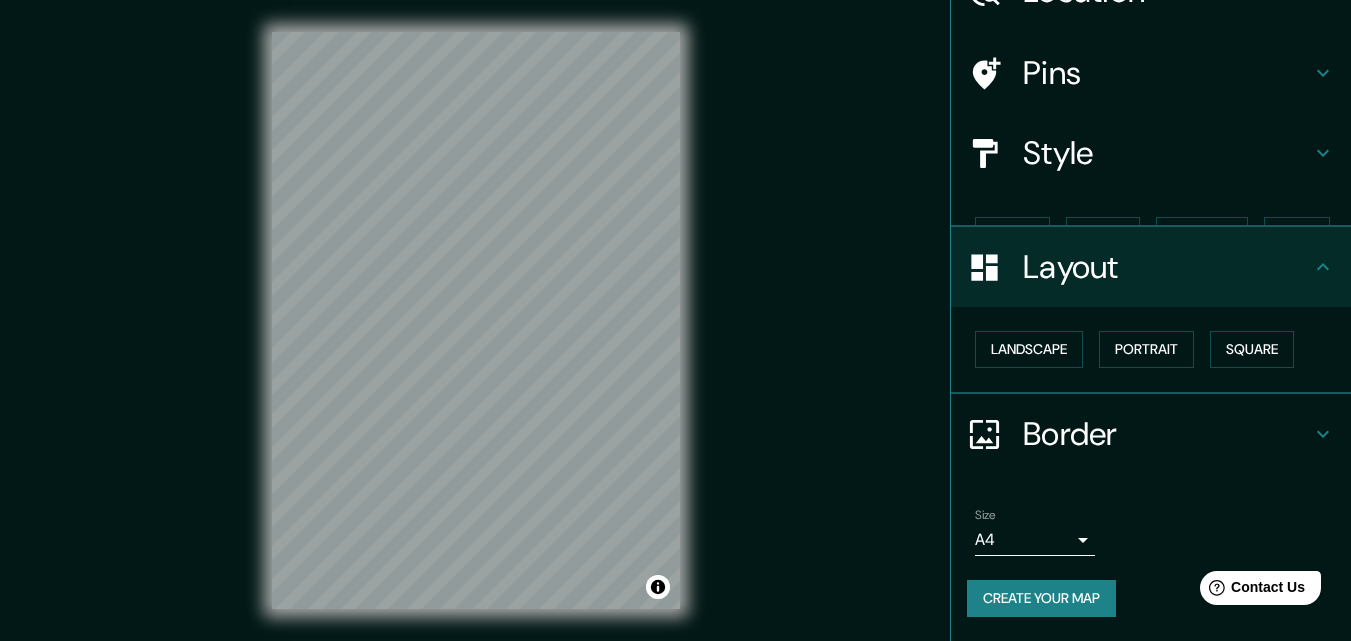 scroll, scrollTop: 78, scrollLeft: 0, axis: vertical 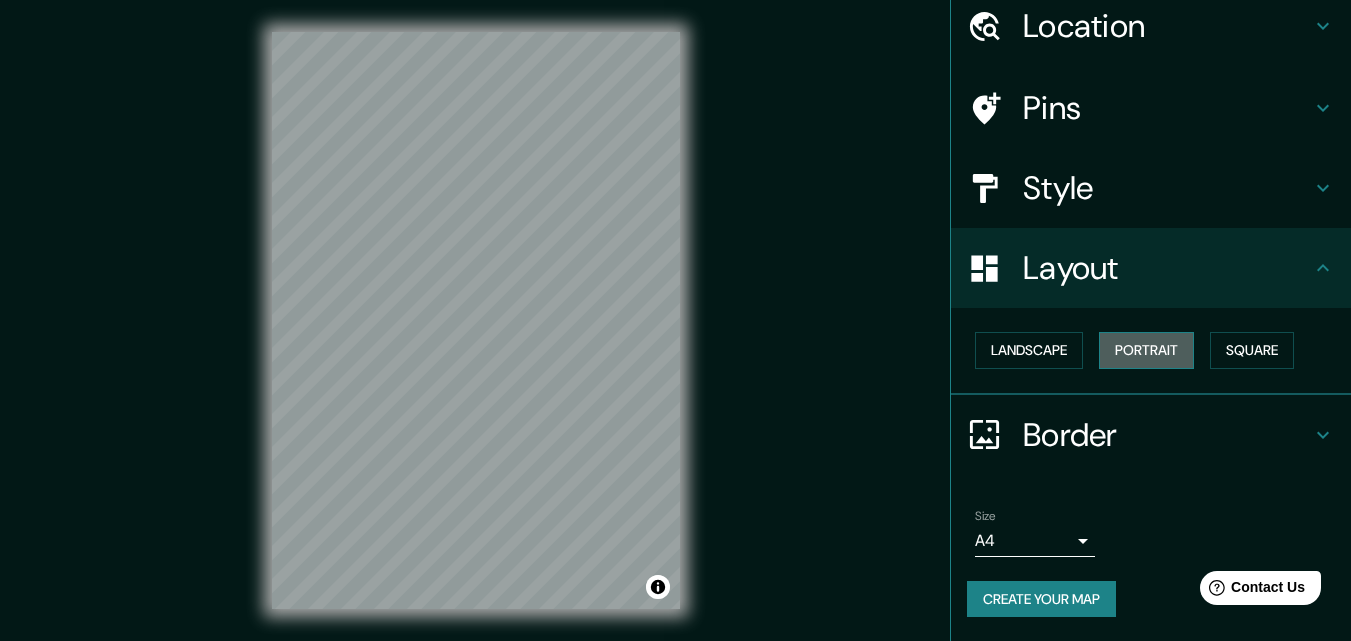 click on "Portrait" at bounding box center [1146, 350] 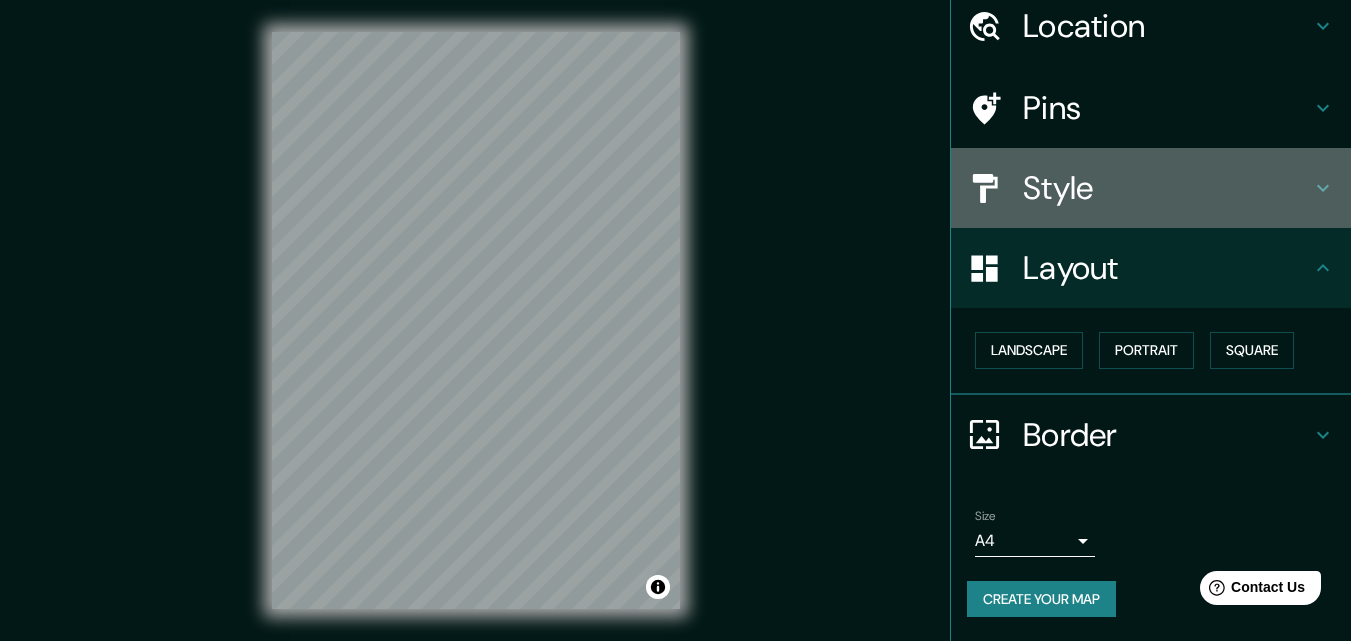click on "Style" at bounding box center [1167, 188] 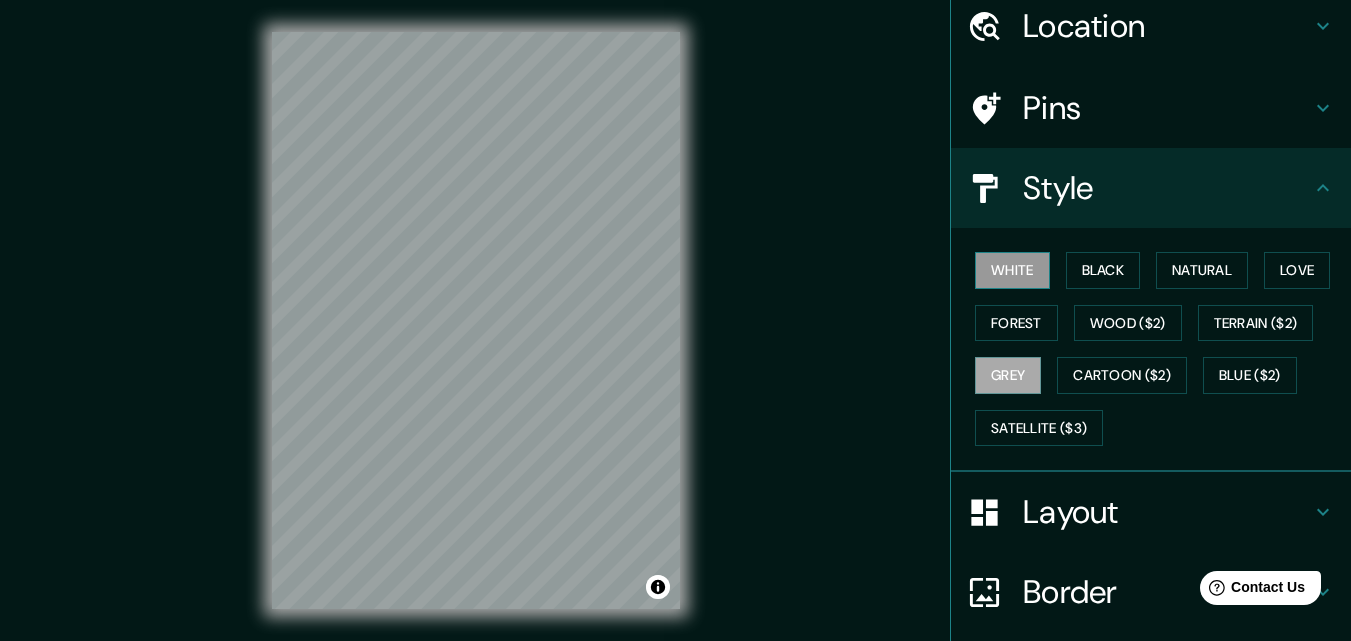 click on "White" at bounding box center (1012, 270) 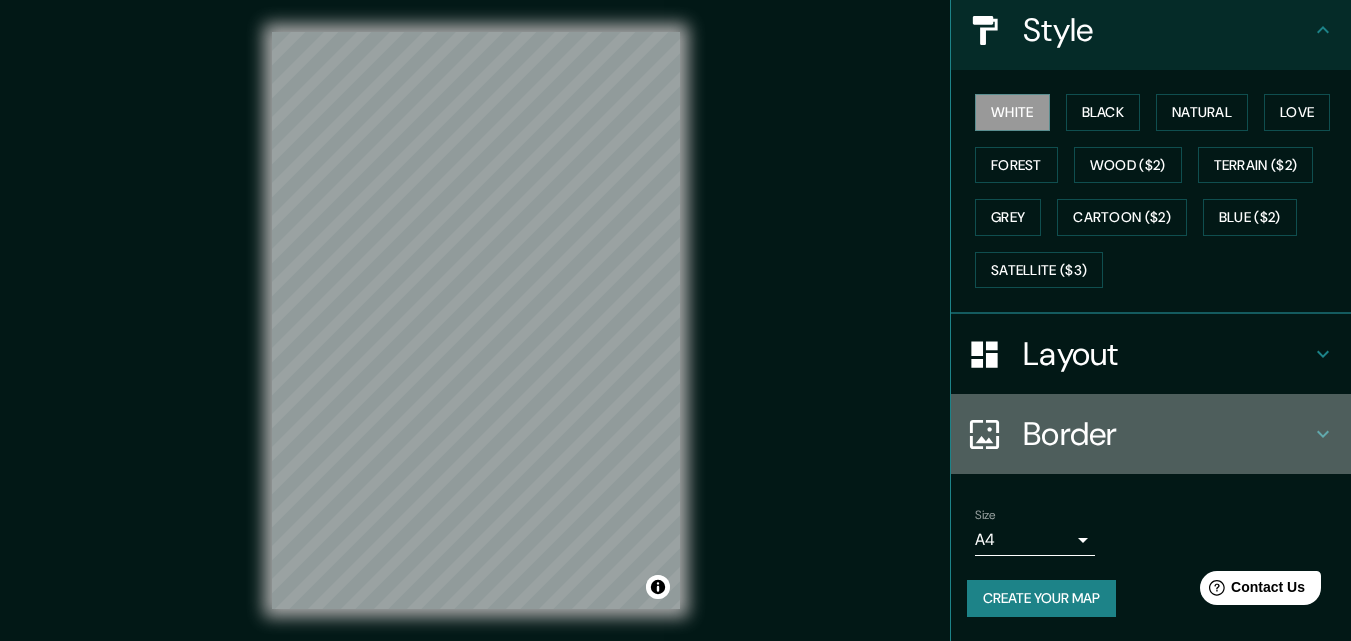 click on "Border" at bounding box center [1167, 434] 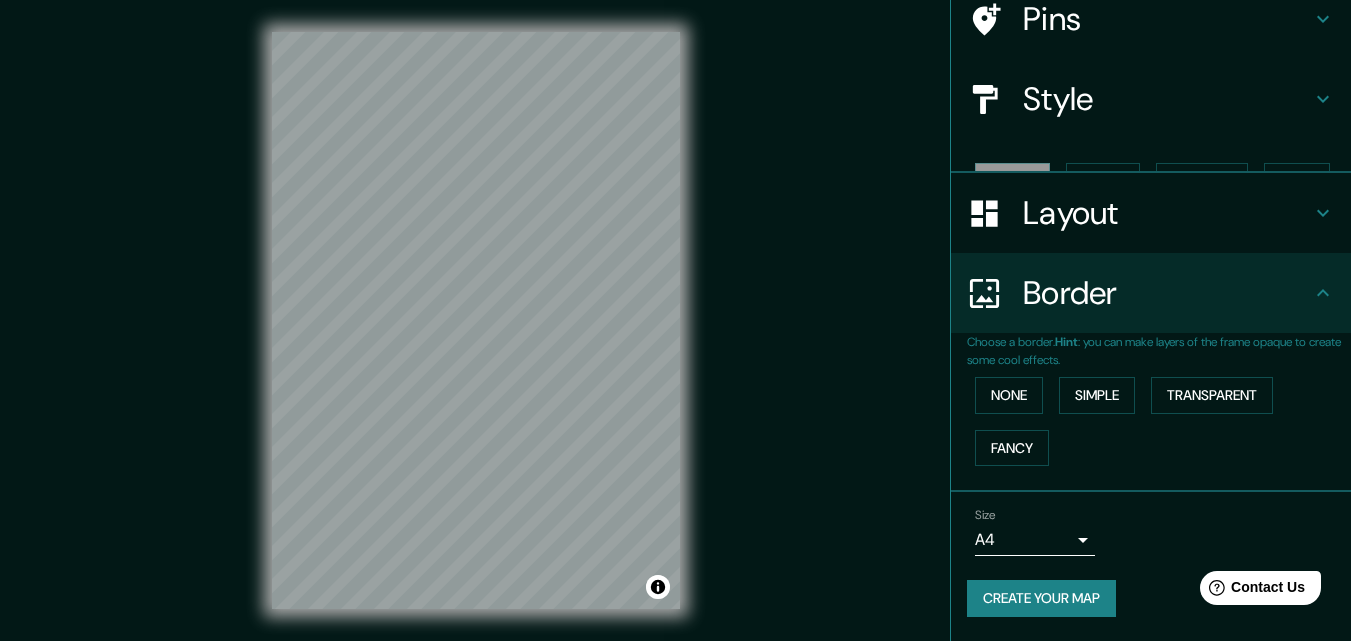 scroll, scrollTop: 133, scrollLeft: 0, axis: vertical 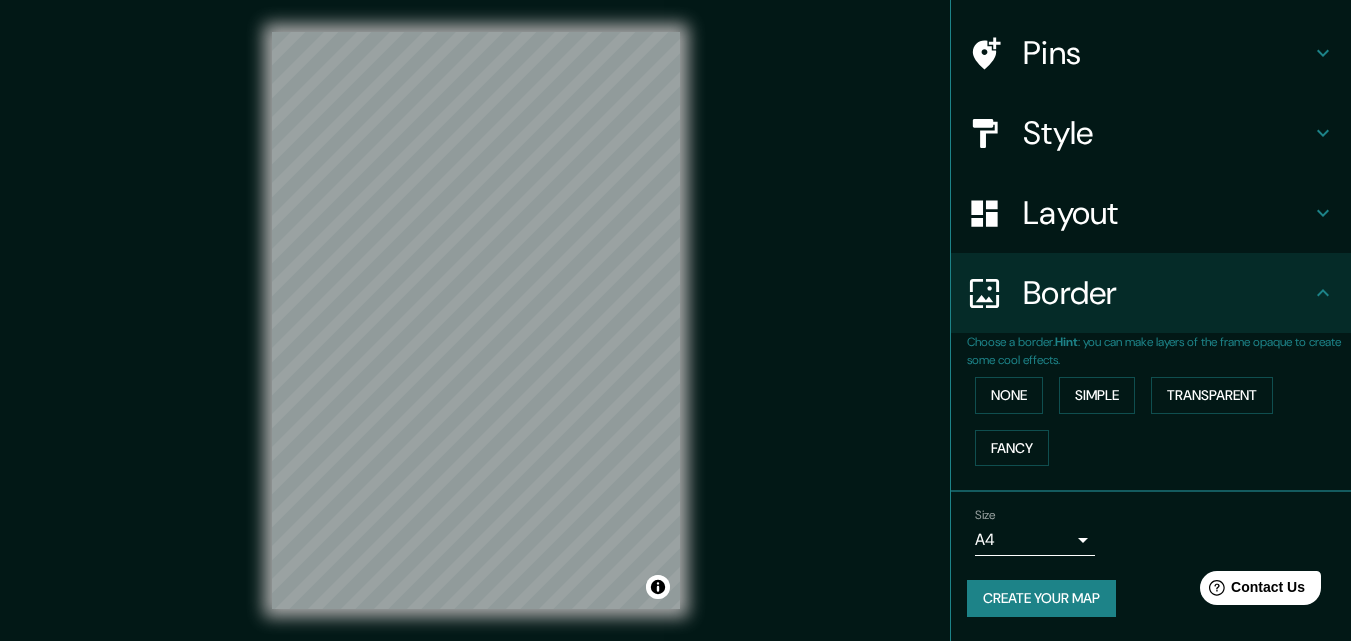 click on "Border" at bounding box center (1167, 293) 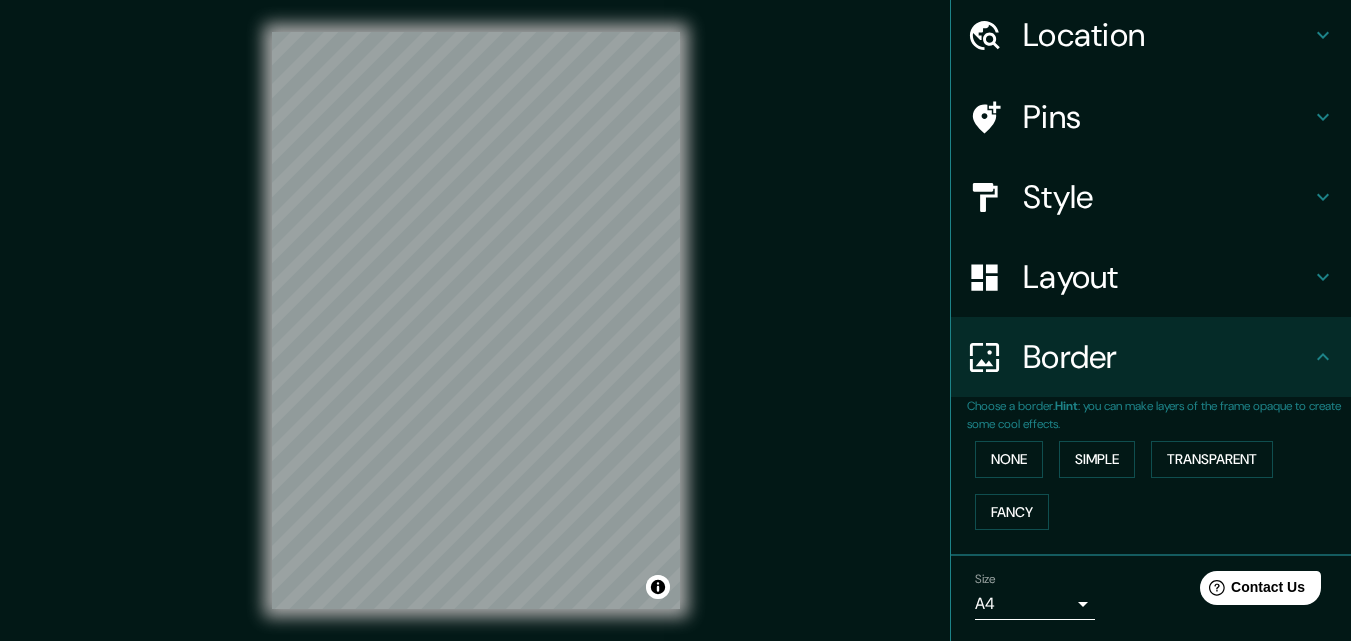scroll, scrollTop: 0, scrollLeft: 0, axis: both 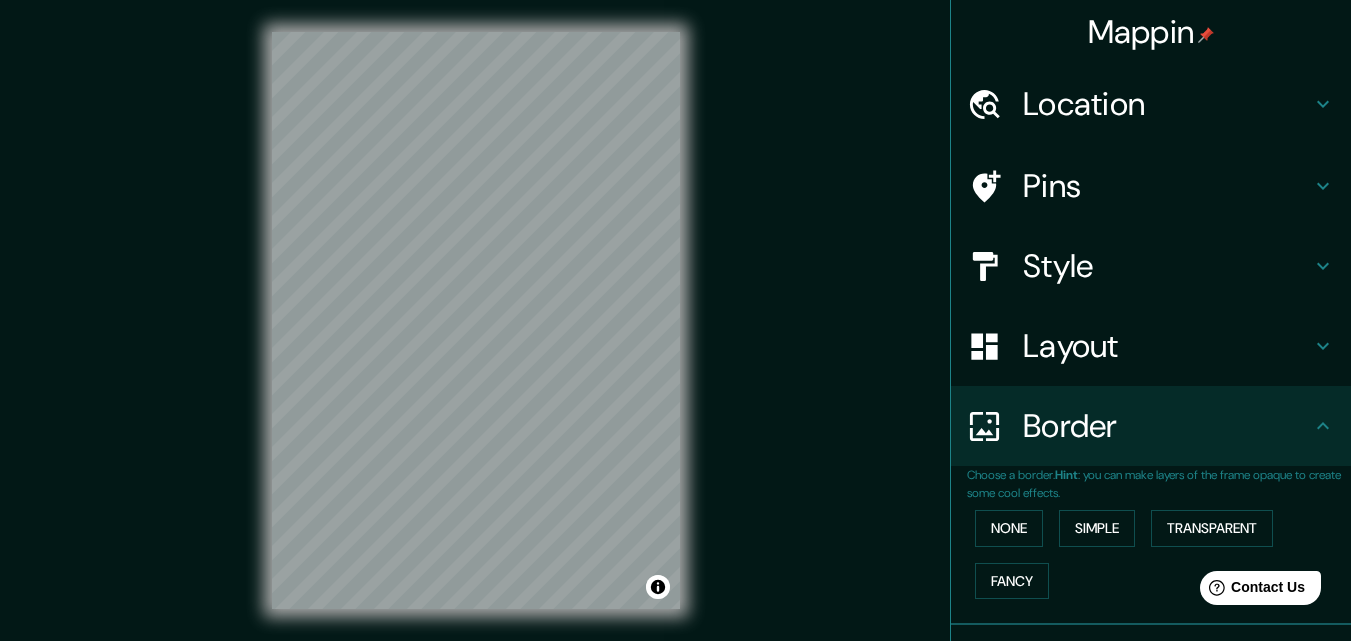 click on "Pins" at bounding box center [1167, 186] 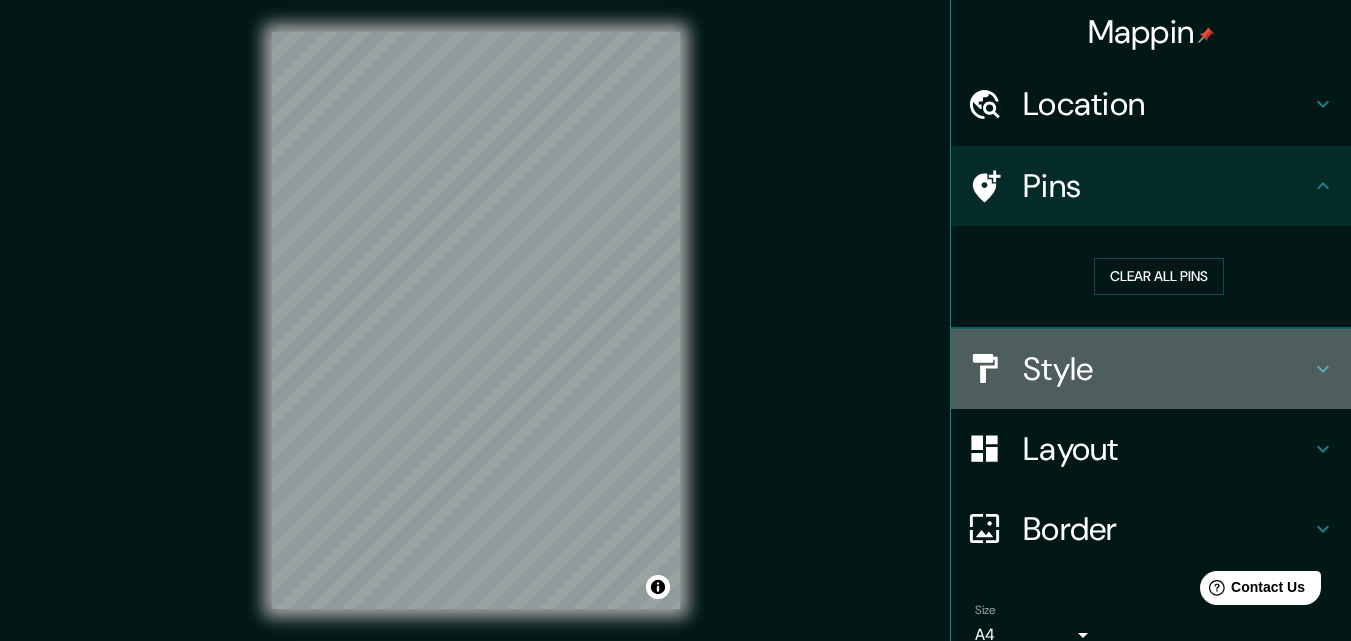 click on "Style" at bounding box center [1167, 369] 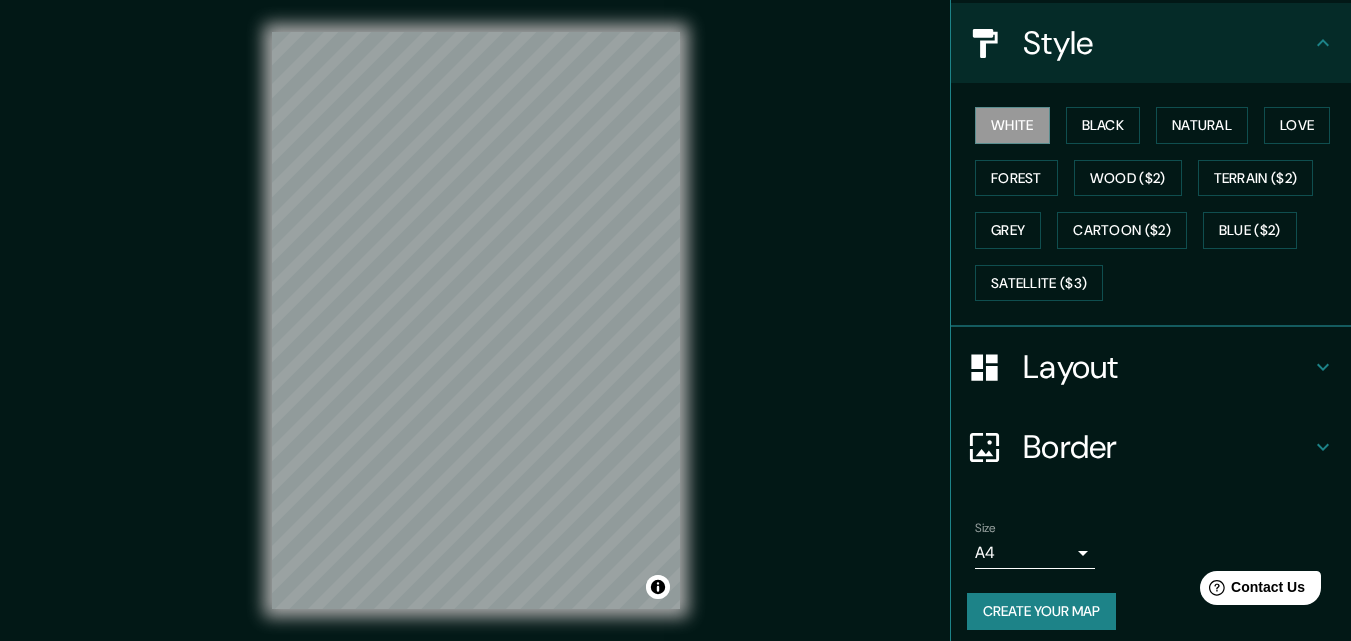 scroll, scrollTop: 236, scrollLeft: 0, axis: vertical 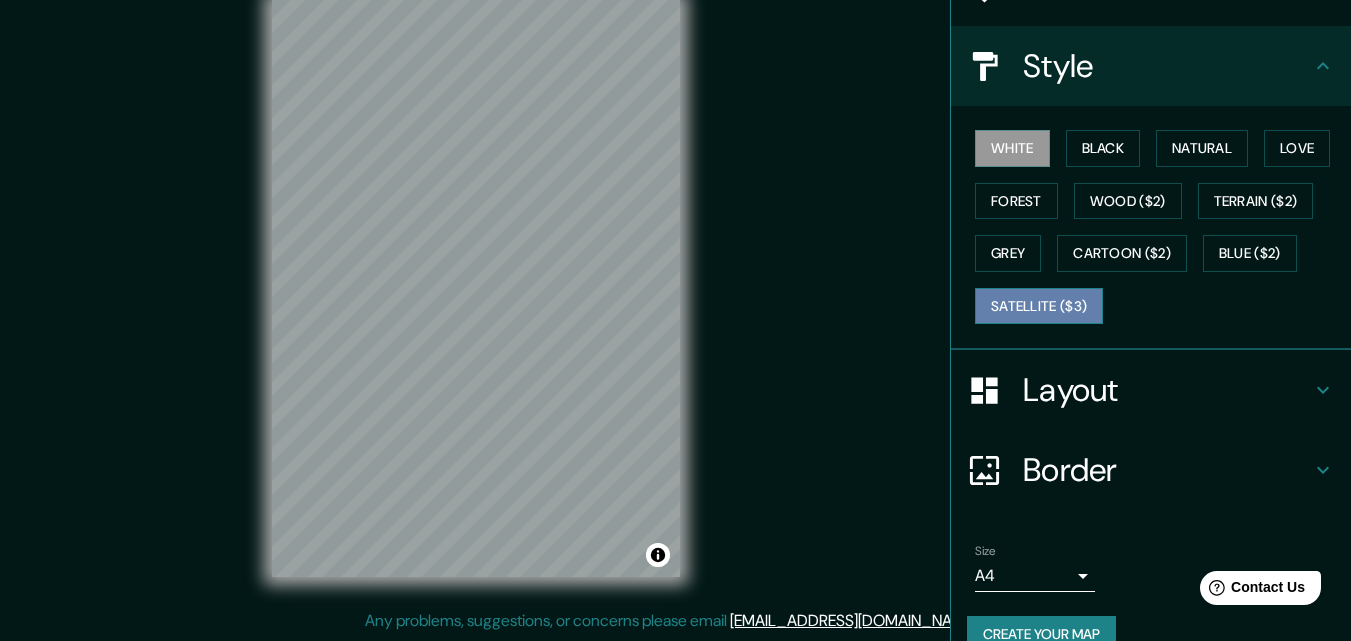 click on "Satellite ($3)" at bounding box center (1039, 306) 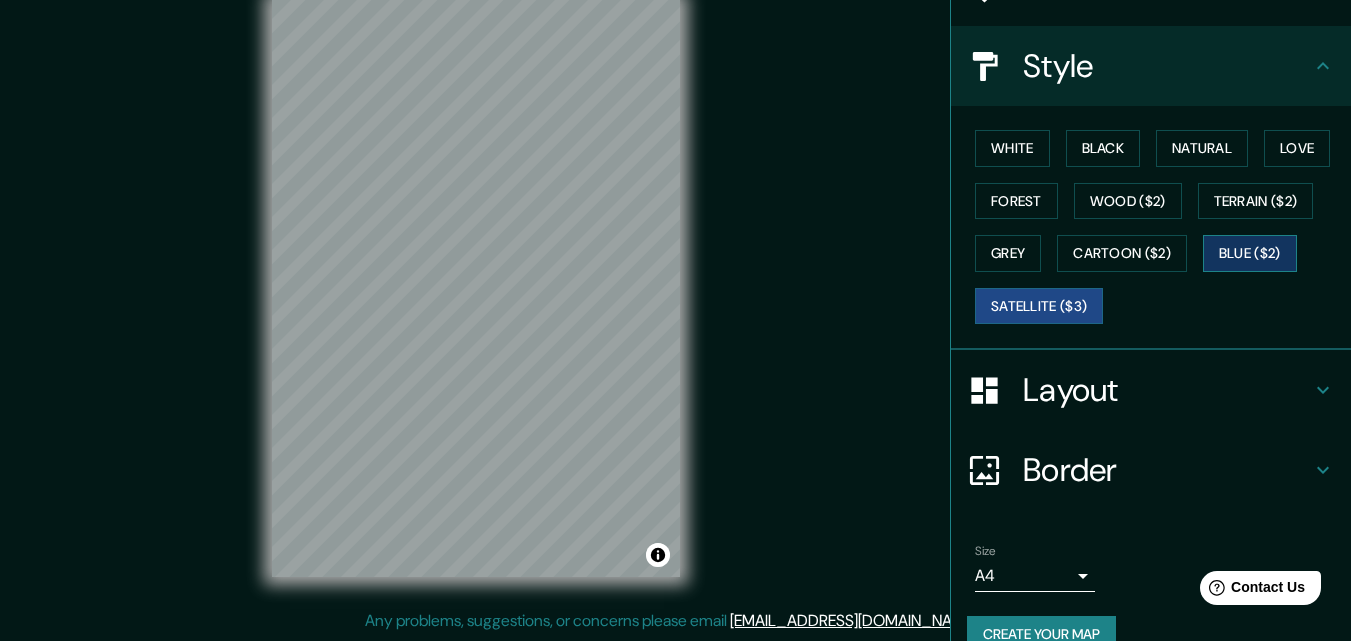 click on "Blue ($2)" at bounding box center [1250, 253] 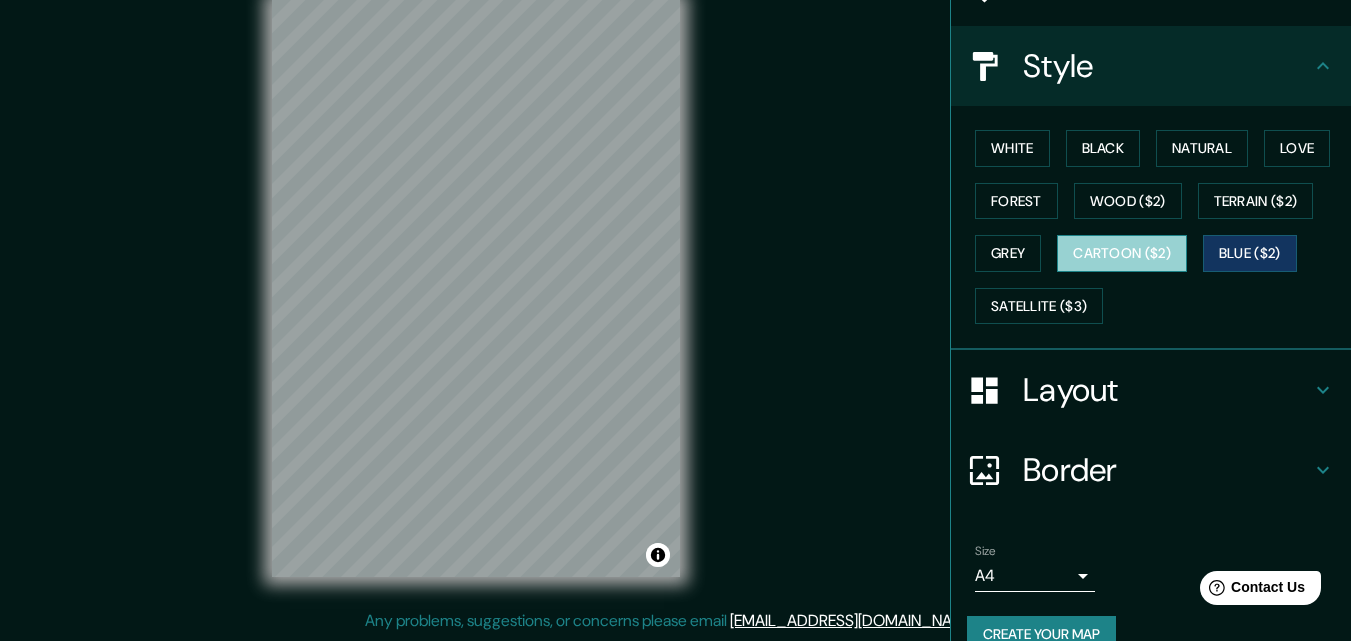 click on "Cartoon ($2)" at bounding box center [1122, 253] 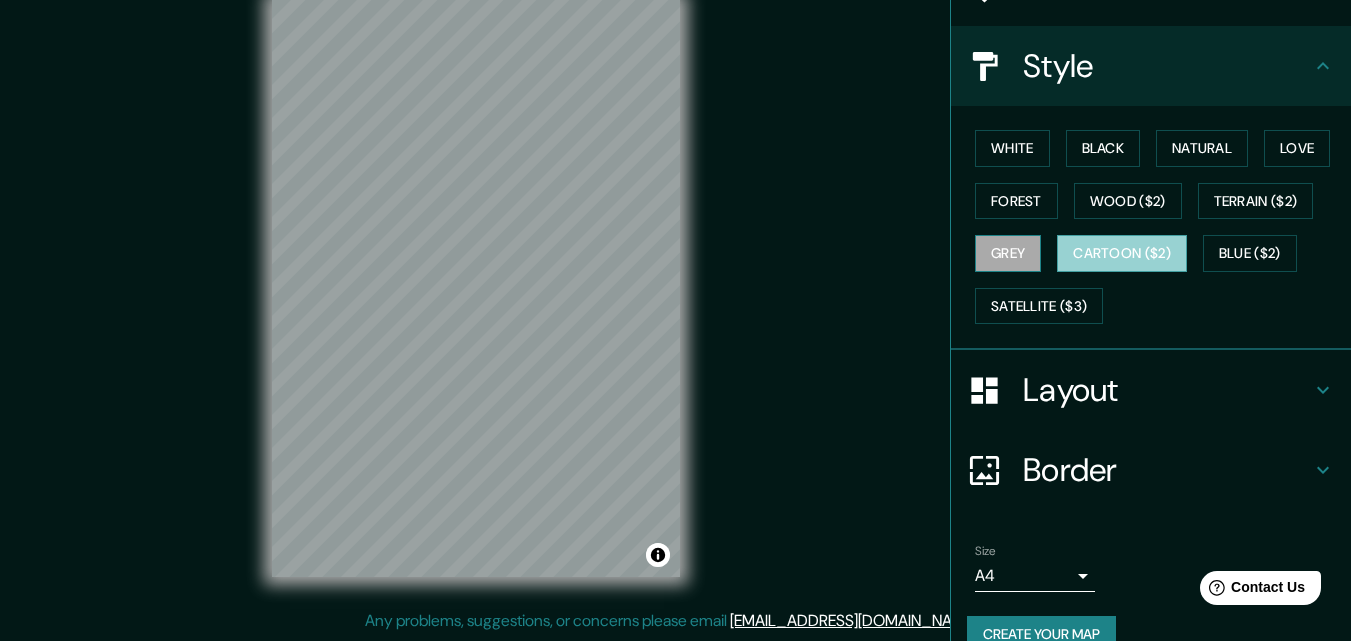 drag, startPoint x: 1047, startPoint y: 248, endPoint x: 1011, endPoint y: 254, distance: 36.496574 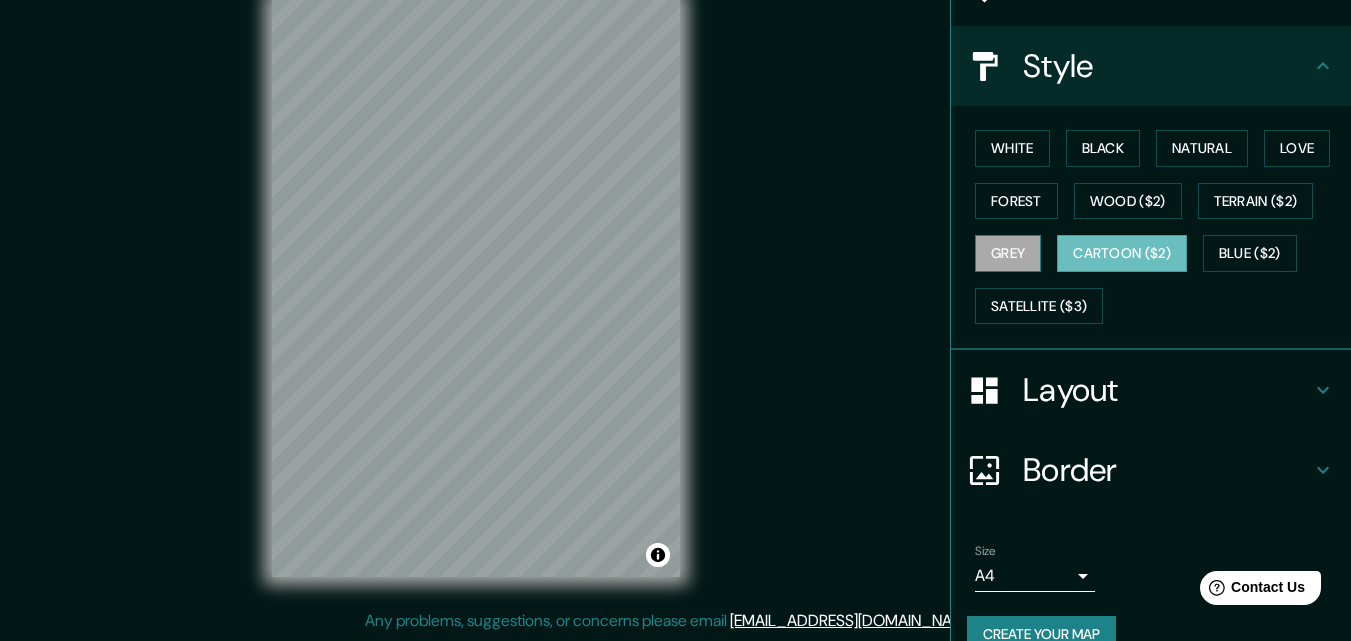 click on "Grey" at bounding box center (1008, 253) 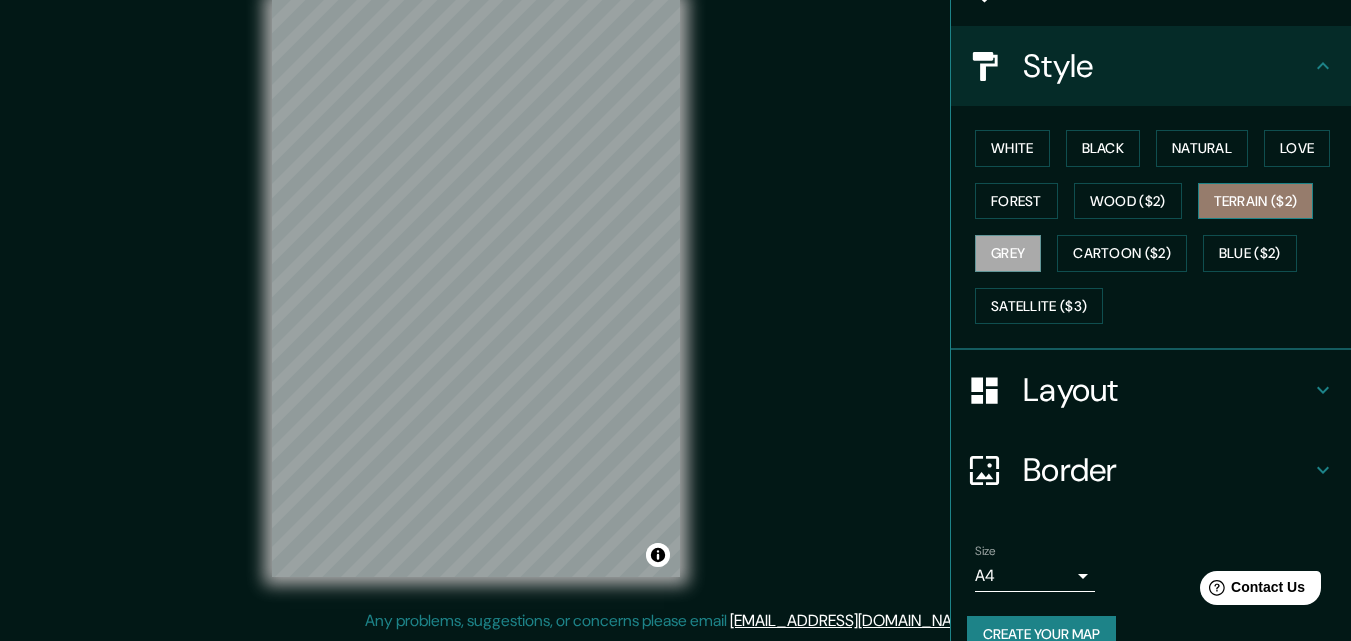 click on "Terrain ($2)" at bounding box center [1256, 201] 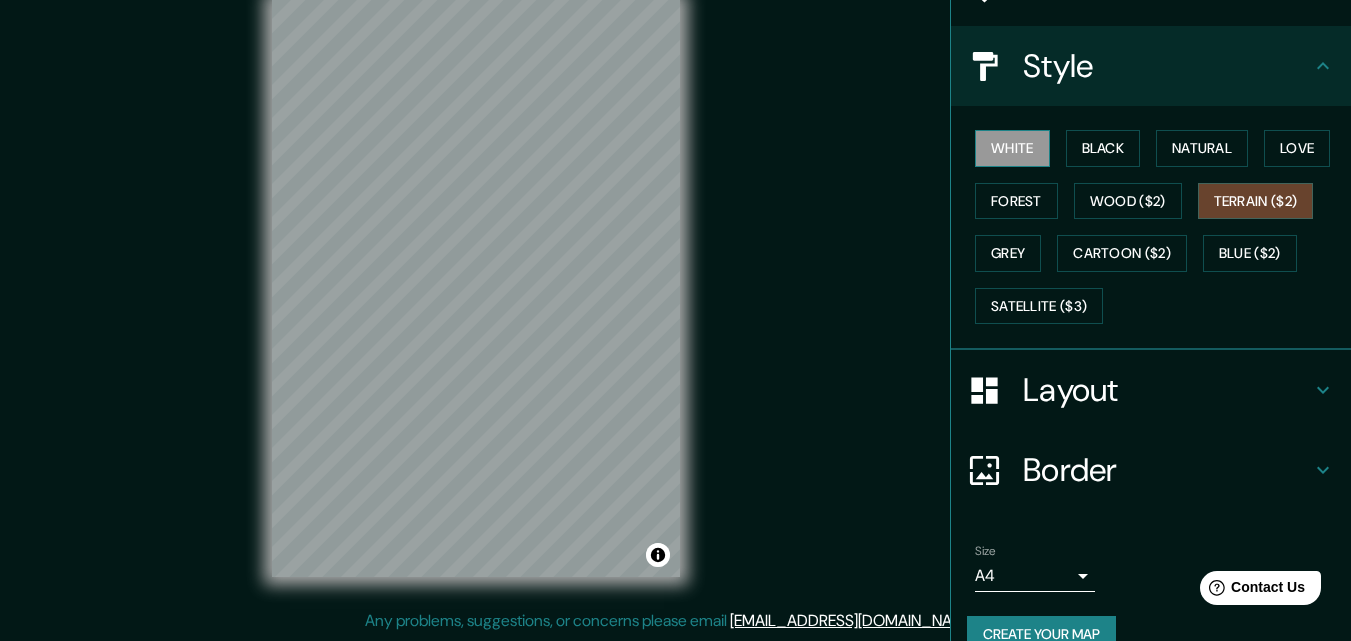click on "White" at bounding box center [1012, 148] 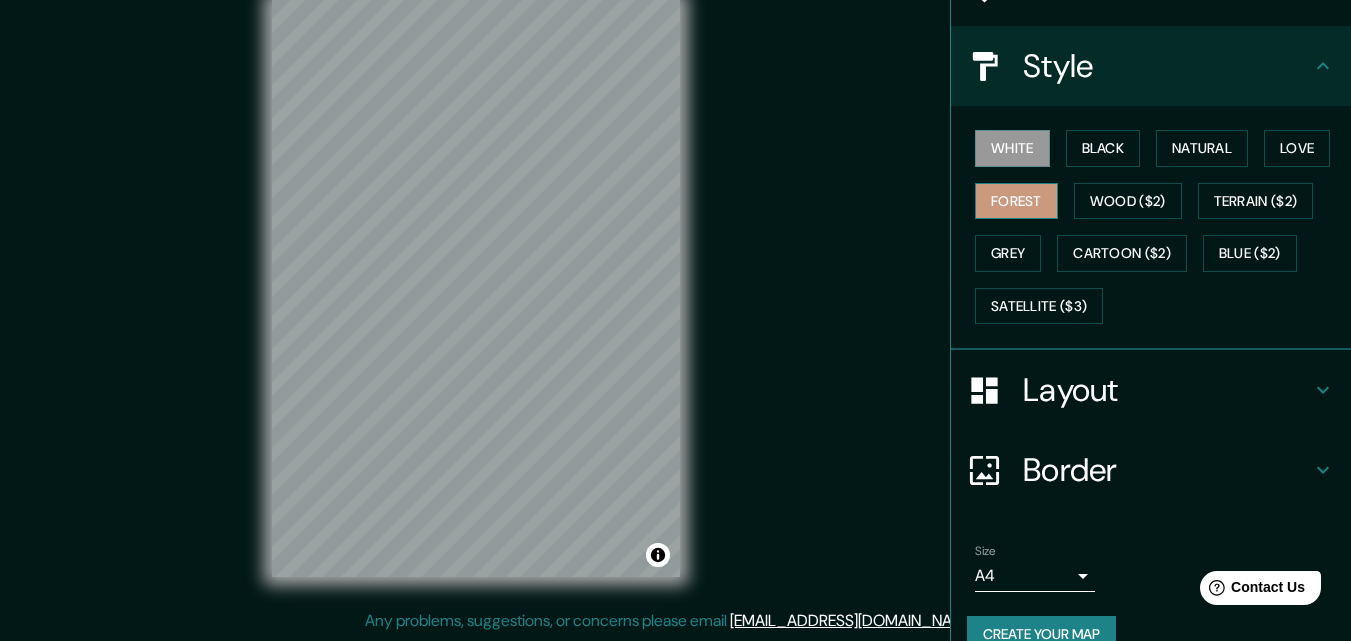 click on "Forest" at bounding box center [1016, 201] 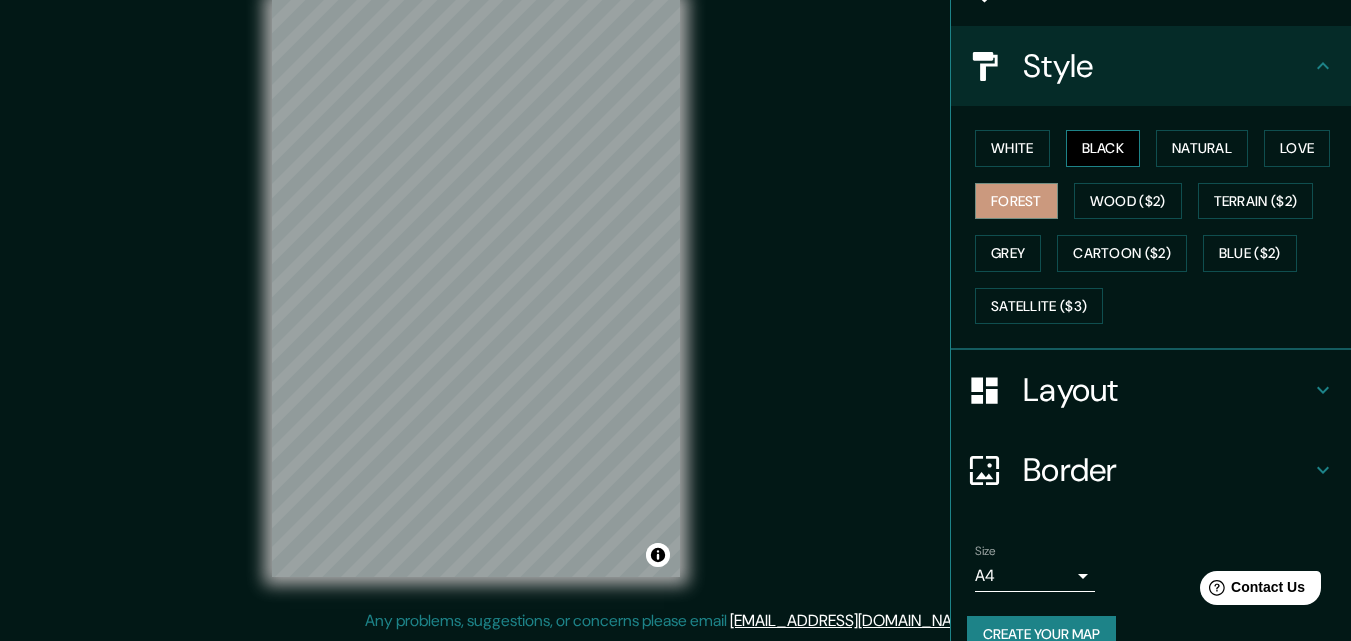 click on "Black" at bounding box center (1103, 148) 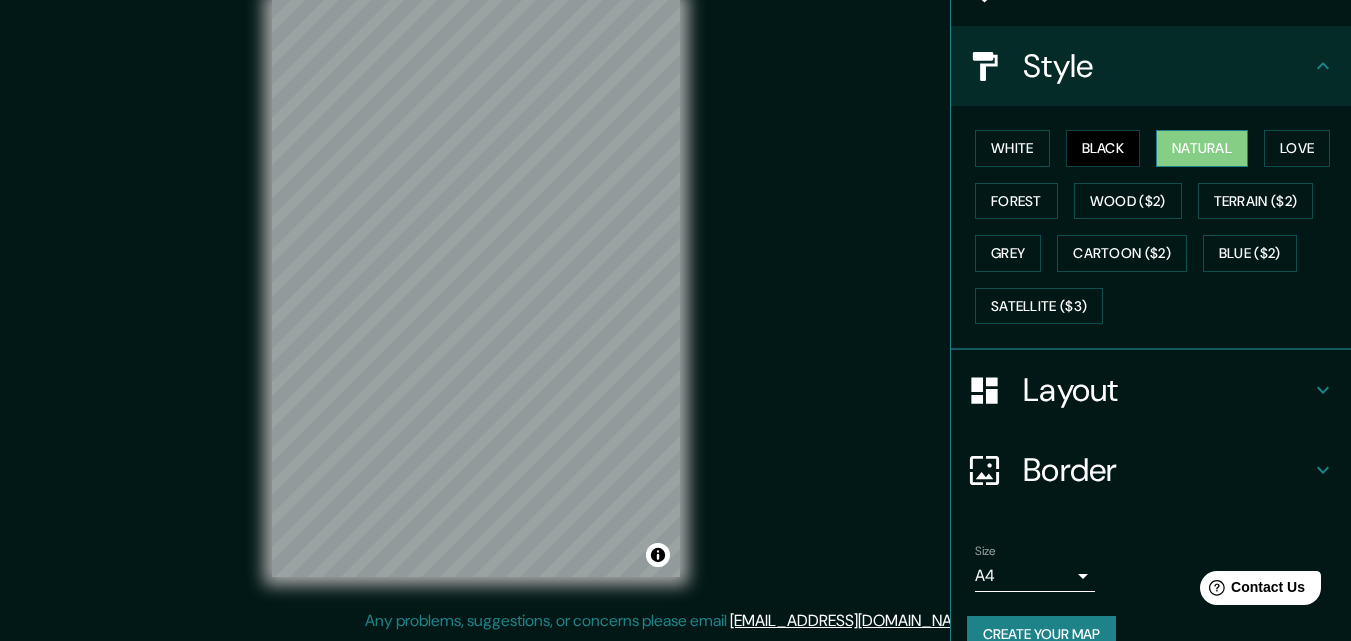 click on "Natural" at bounding box center [1202, 148] 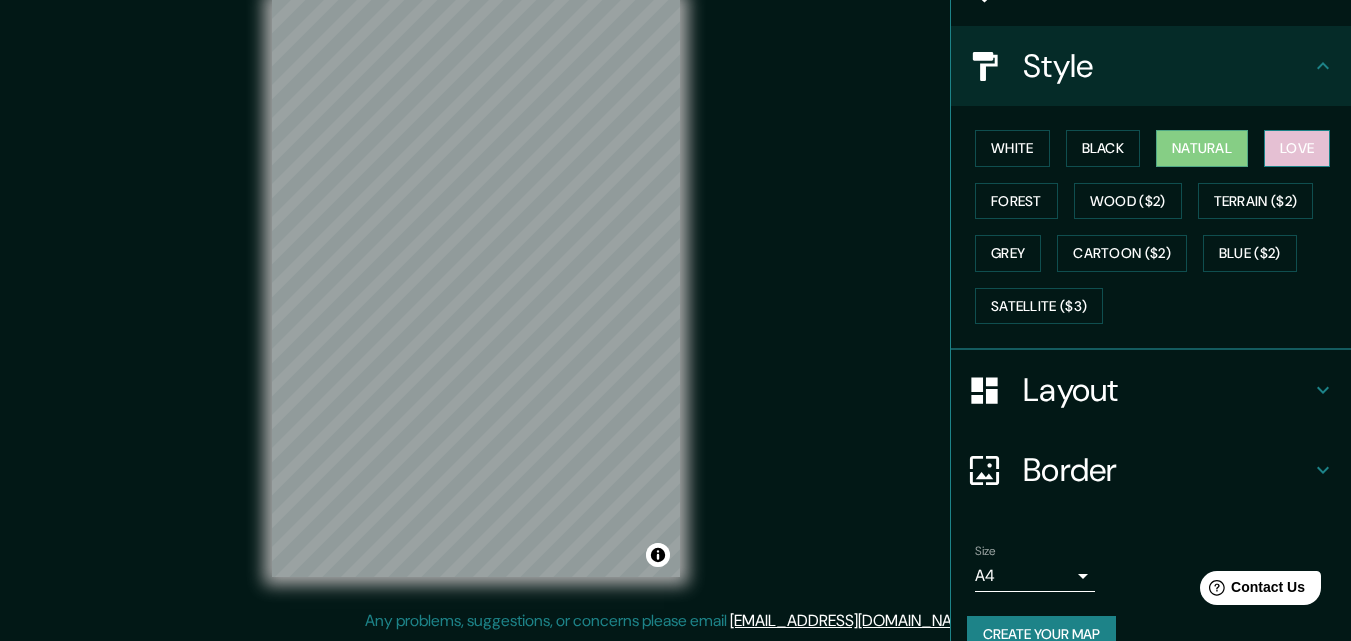click on "Love" at bounding box center [1297, 148] 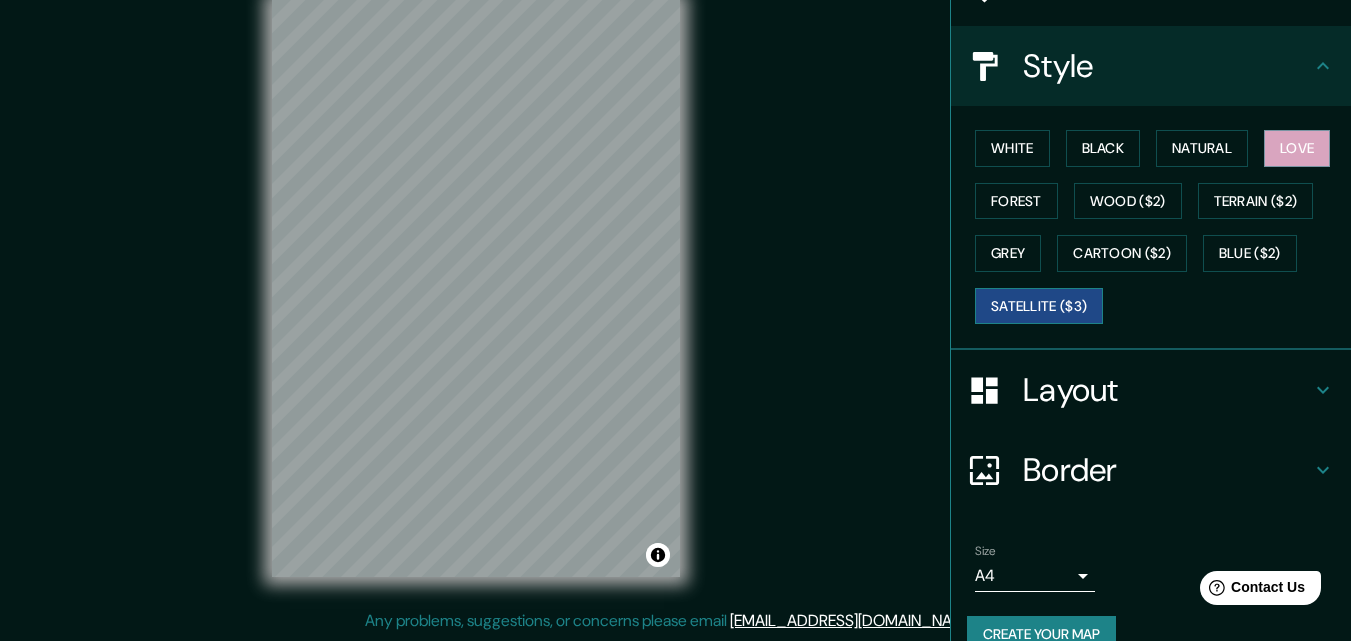 click on "Satellite ($3)" at bounding box center (1039, 306) 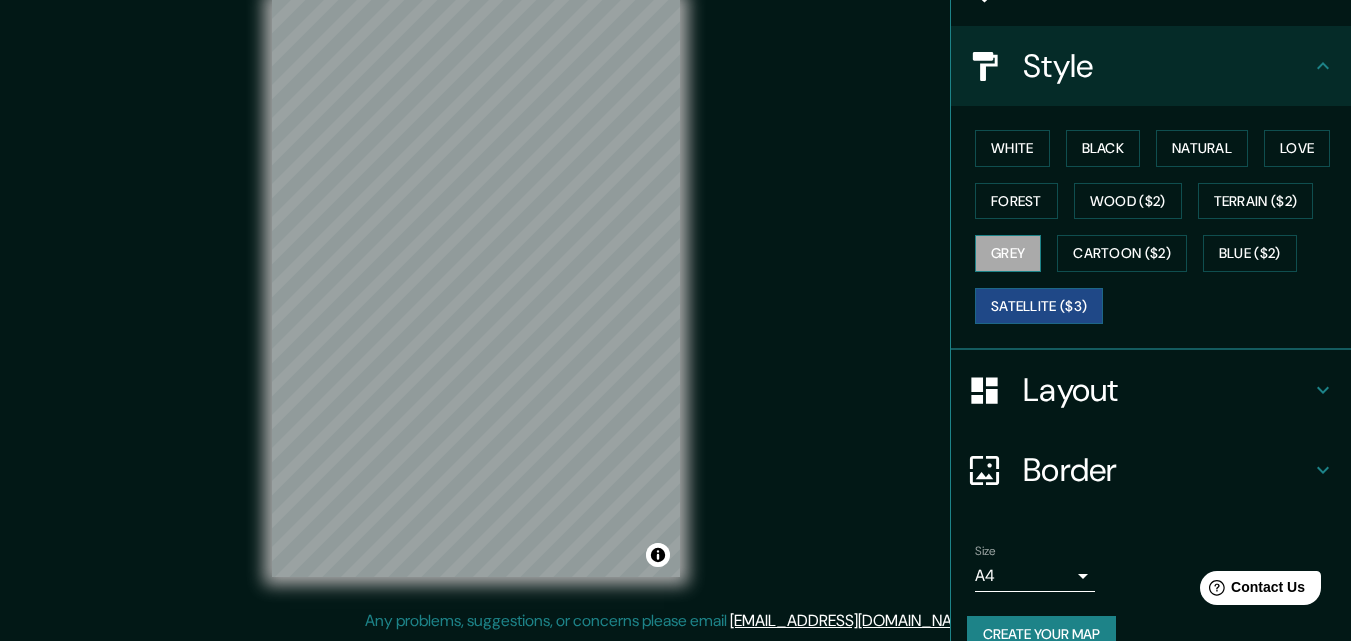 click on "Grey" at bounding box center [1008, 253] 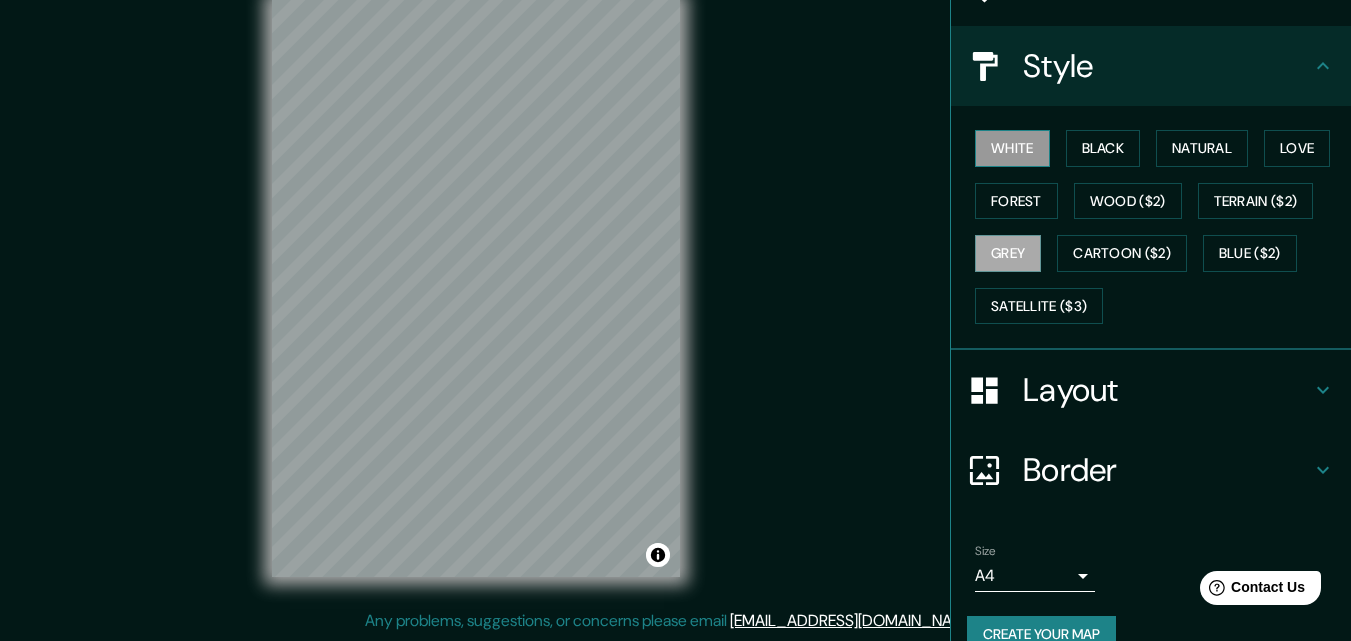 click on "White" at bounding box center (1012, 148) 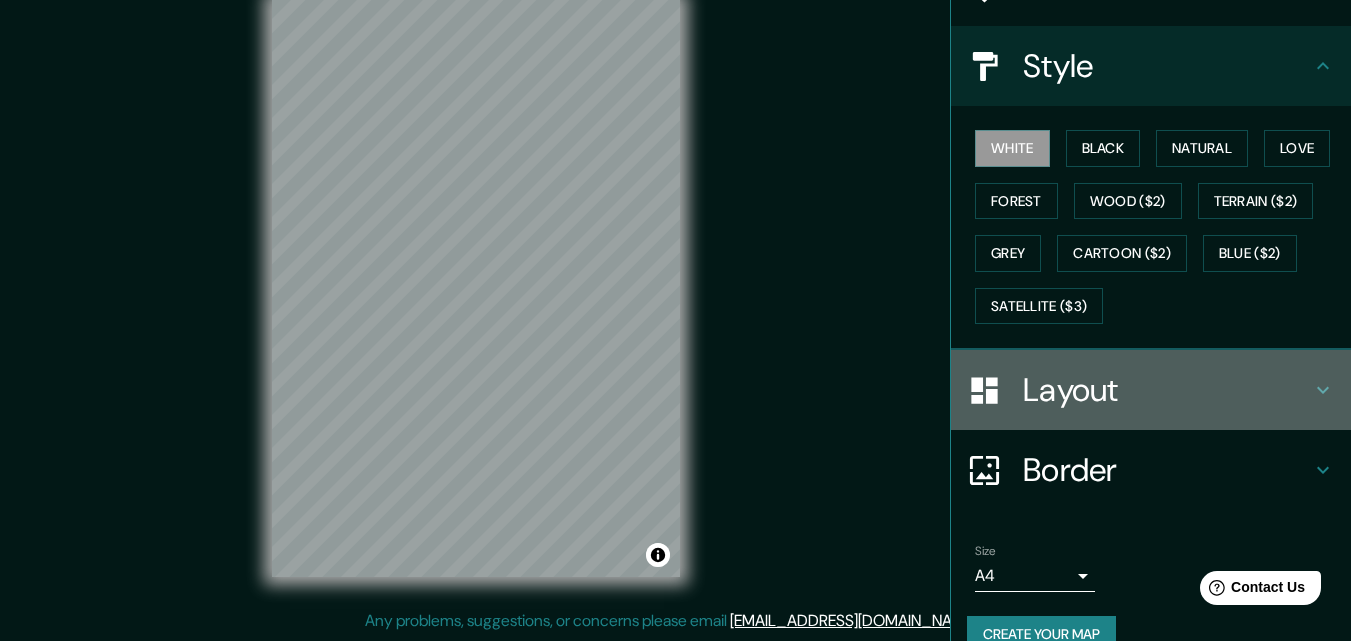 click on "Layout" at bounding box center (1151, 390) 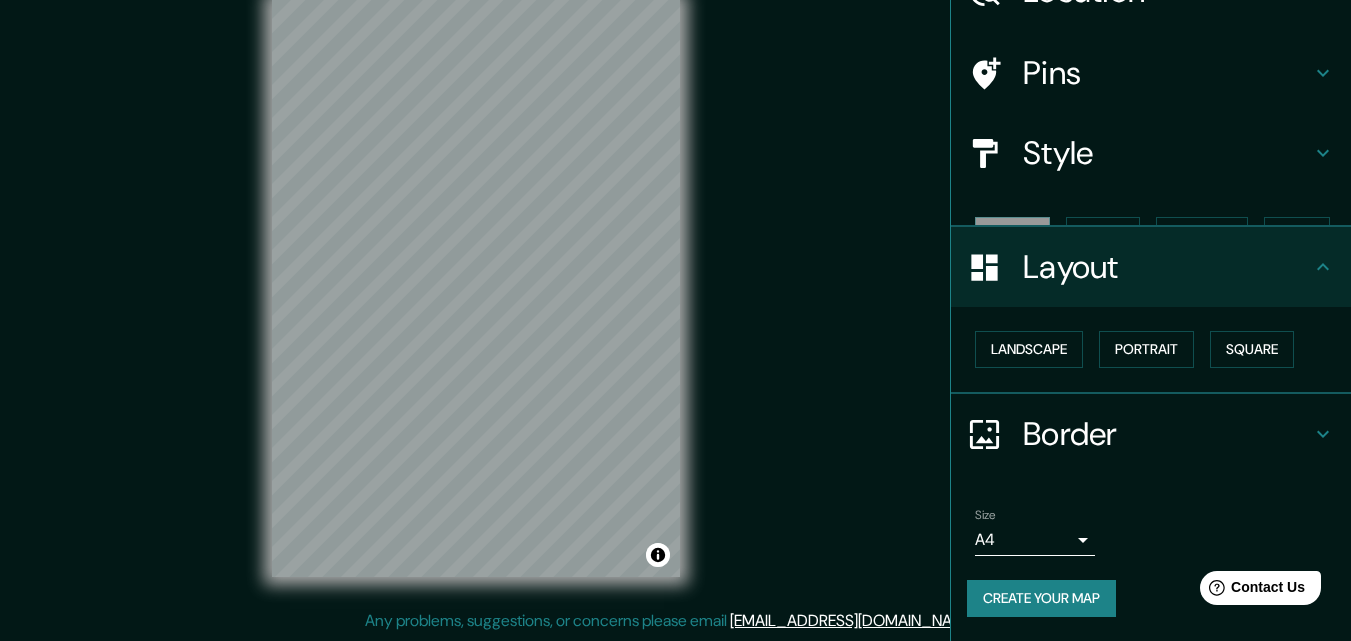 scroll, scrollTop: 78, scrollLeft: 0, axis: vertical 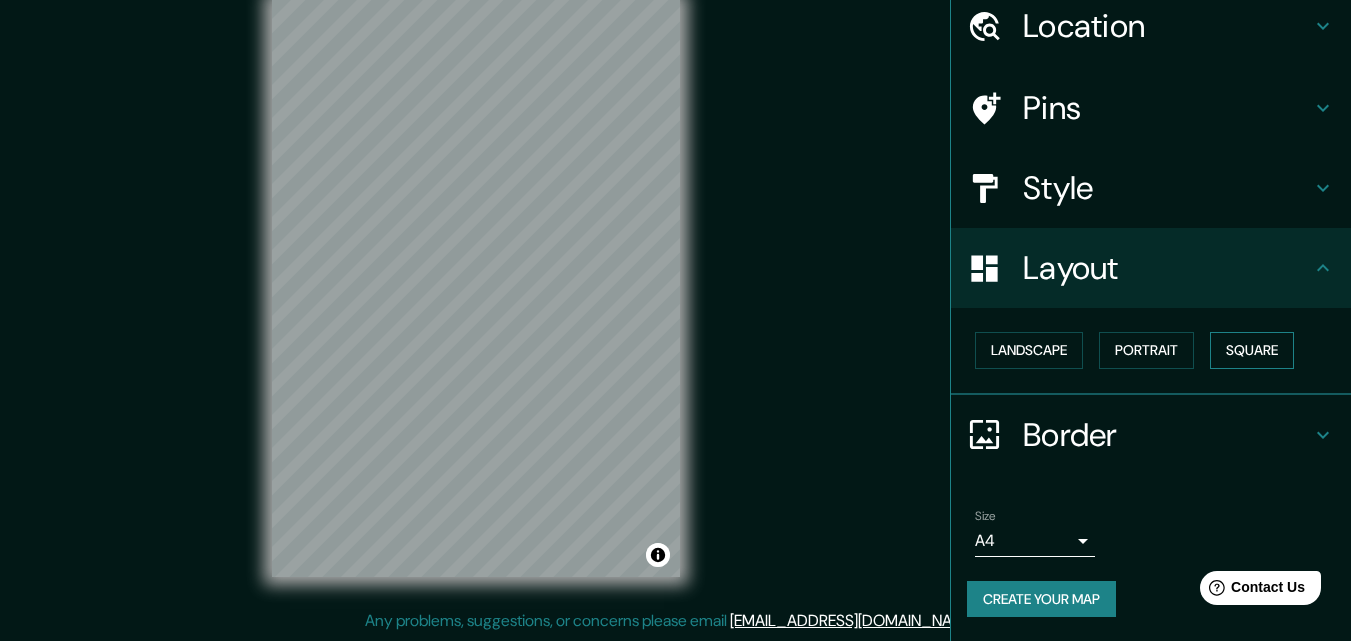 click on "Square" at bounding box center (1252, 350) 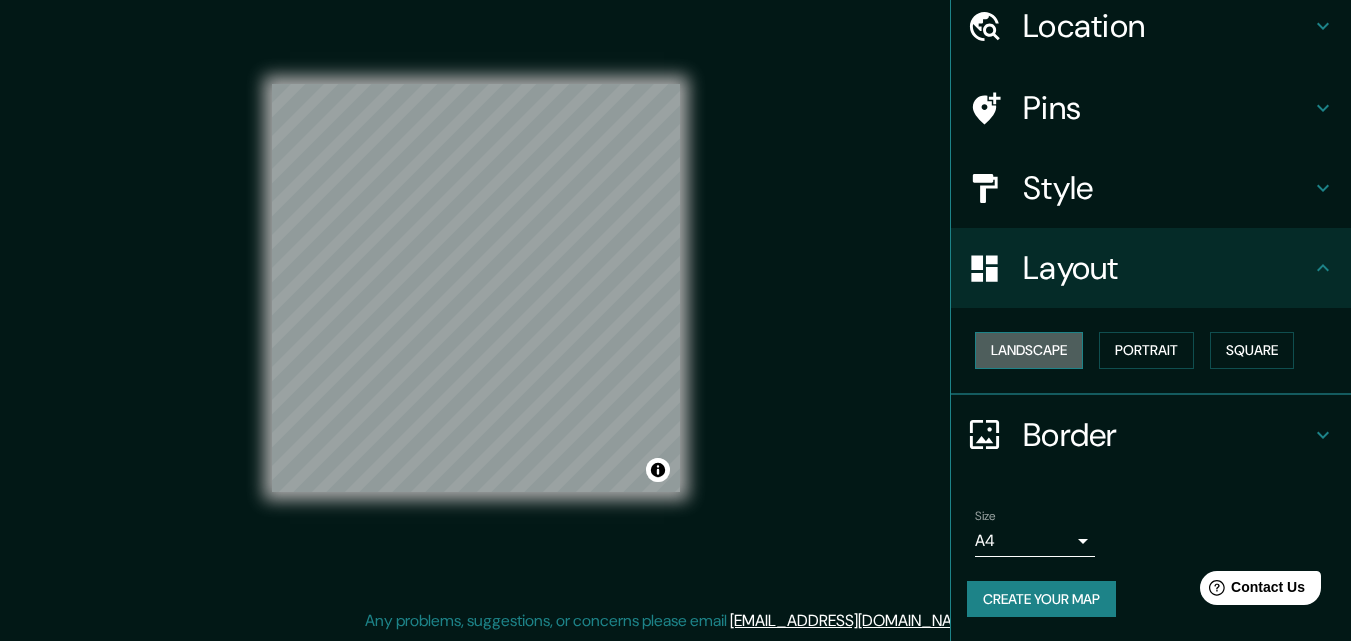 click on "Landscape" at bounding box center (1029, 350) 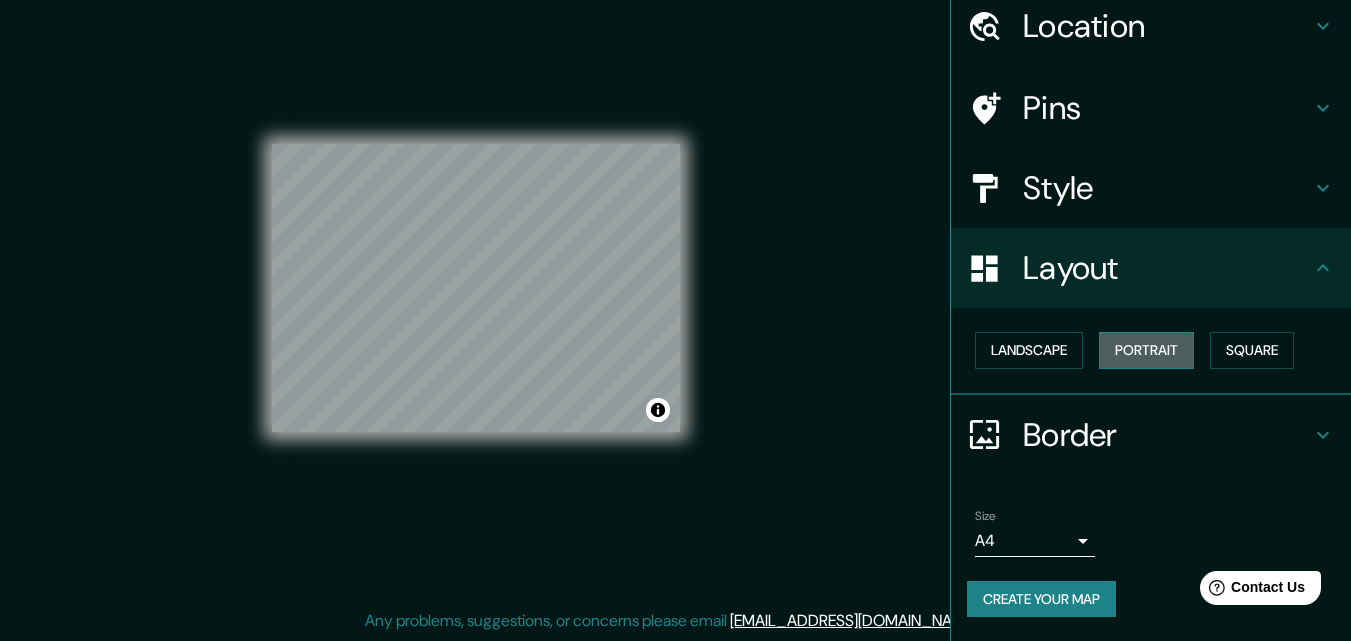 click on "Portrait" at bounding box center (1146, 350) 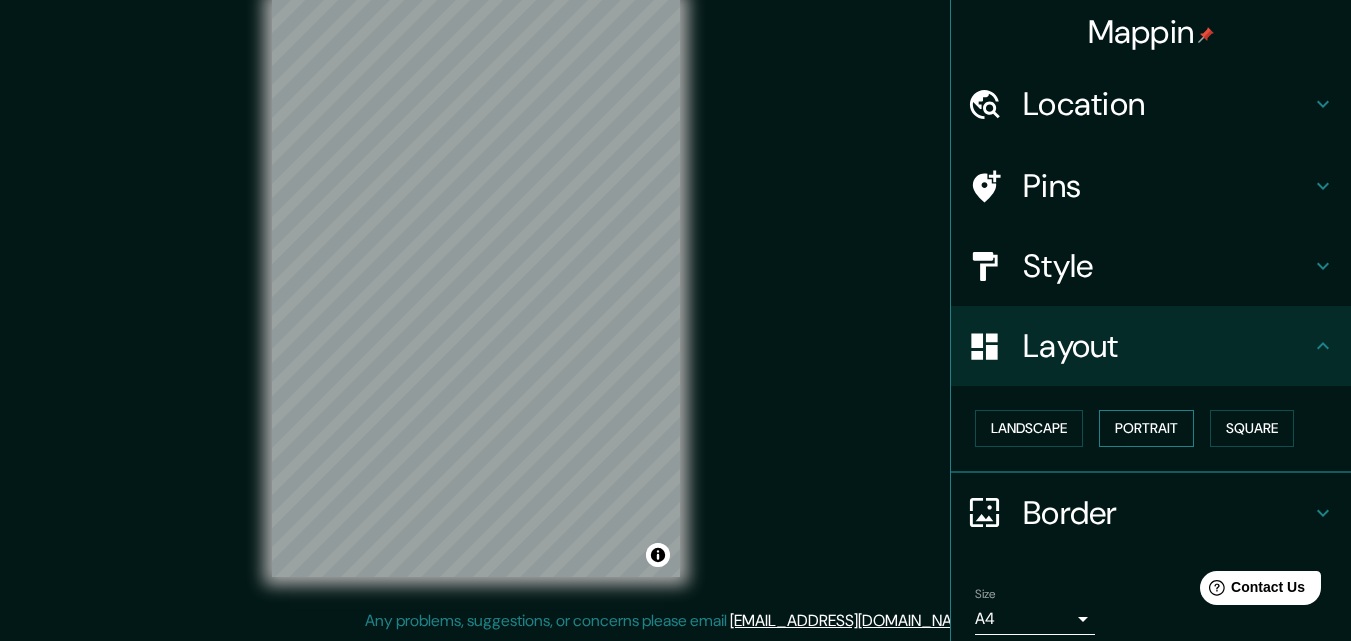 scroll, scrollTop: 78, scrollLeft: 0, axis: vertical 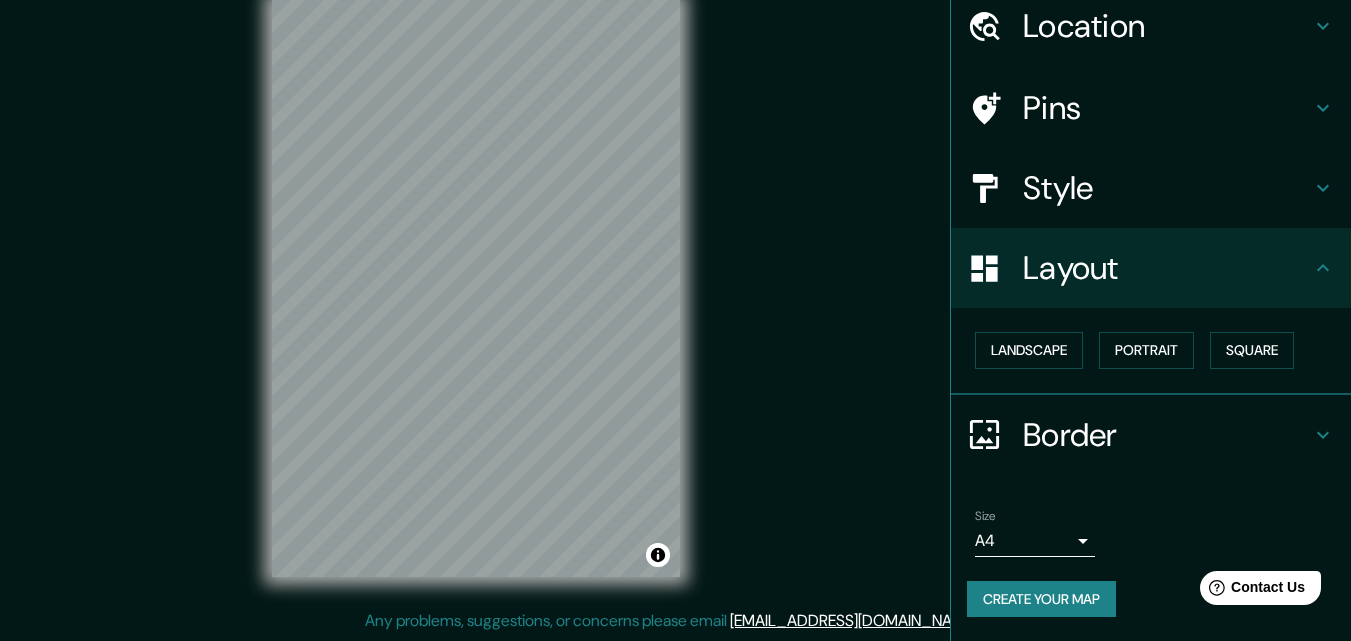 click on "Create your map" at bounding box center (1041, 599) 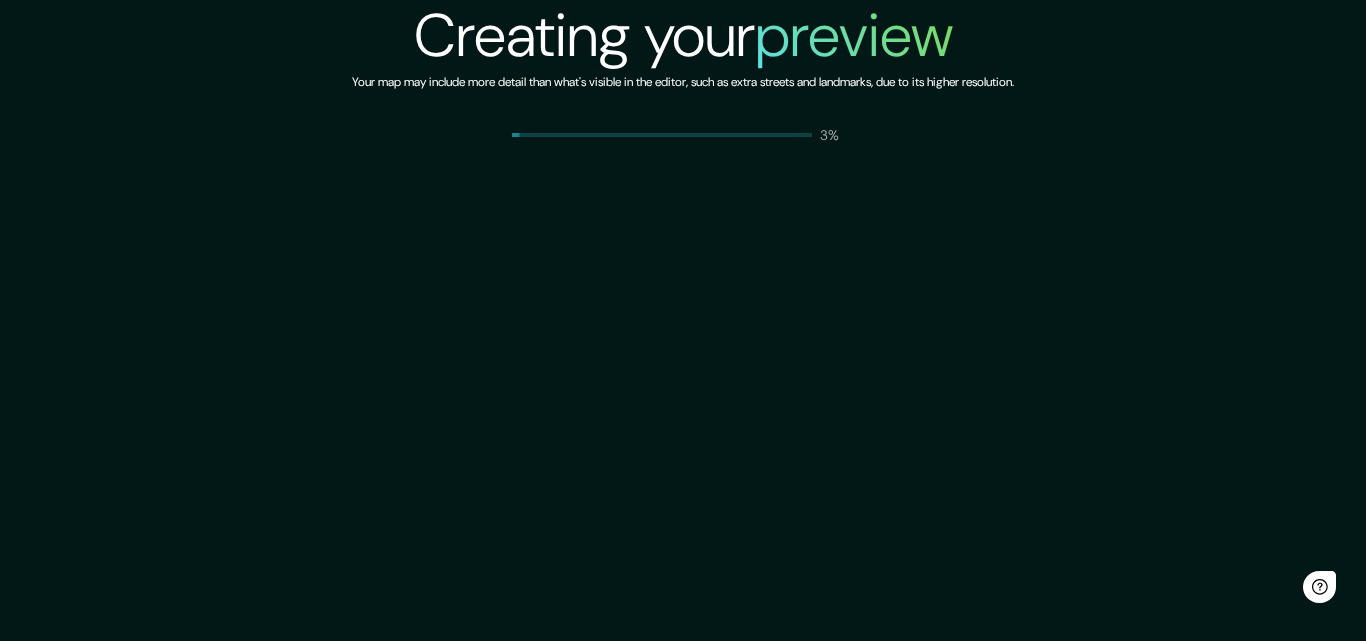 scroll, scrollTop: 0, scrollLeft: 0, axis: both 